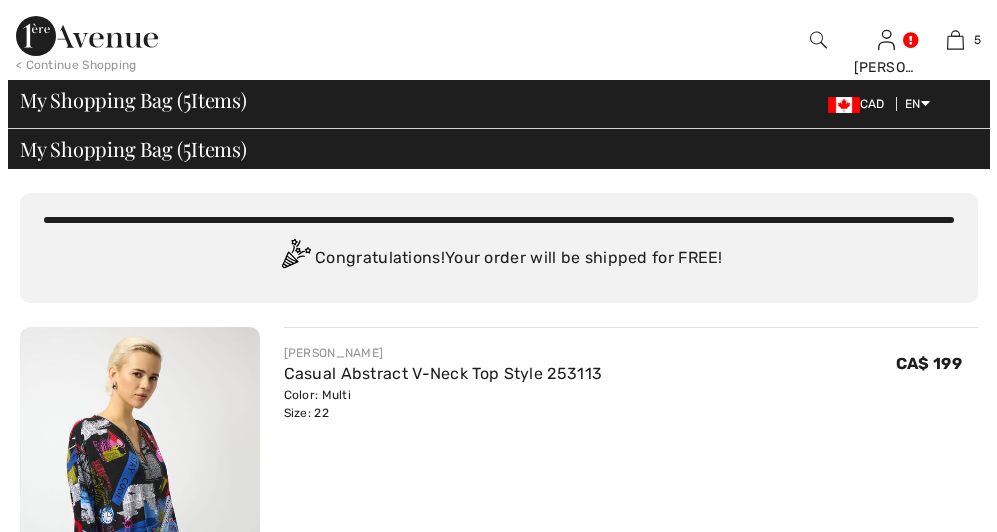 scroll, scrollTop: 0, scrollLeft: 0, axis: both 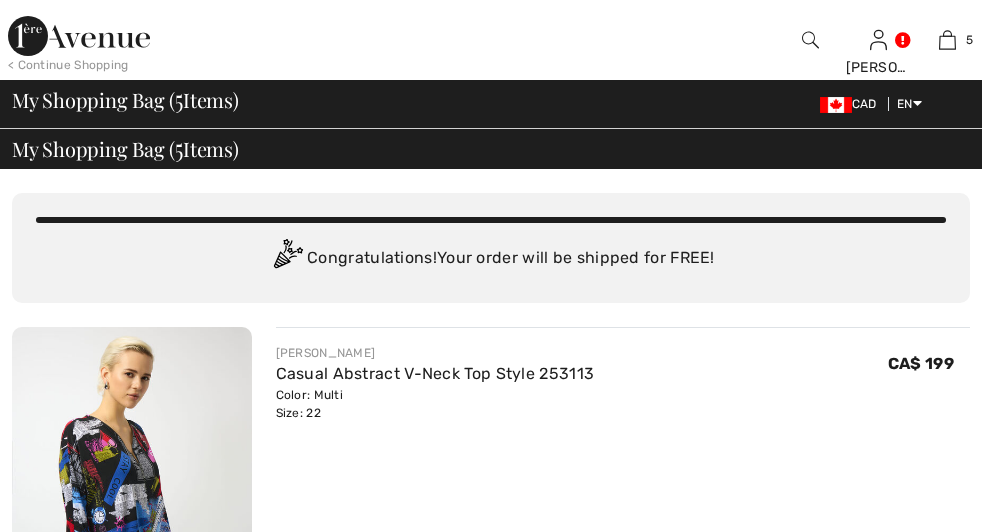 click at bounding box center (810, 40) 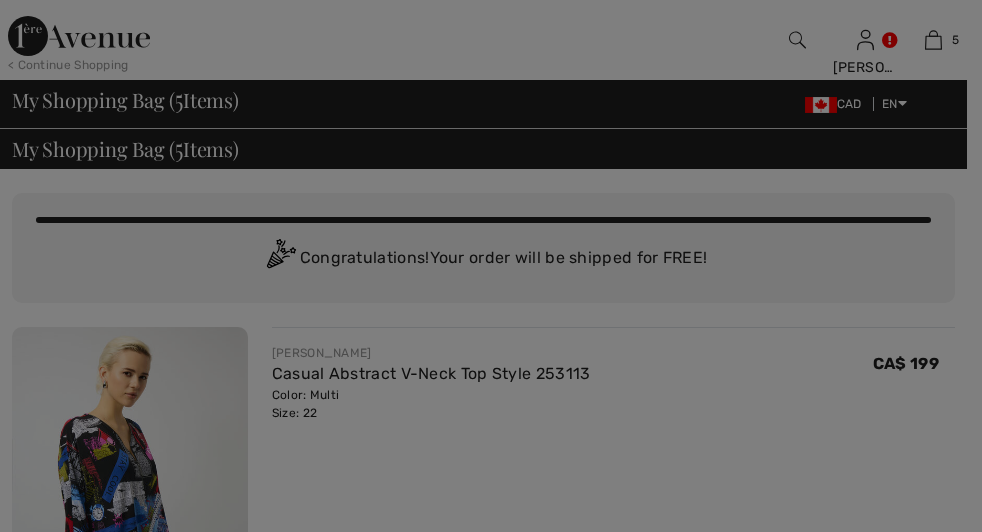 checkbox on "true" 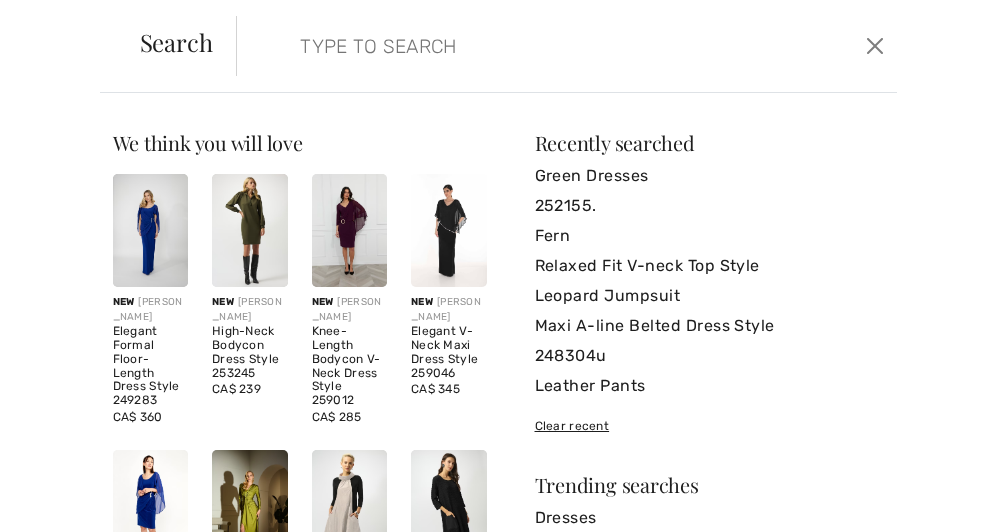 scroll, scrollTop: 0, scrollLeft: 0, axis: both 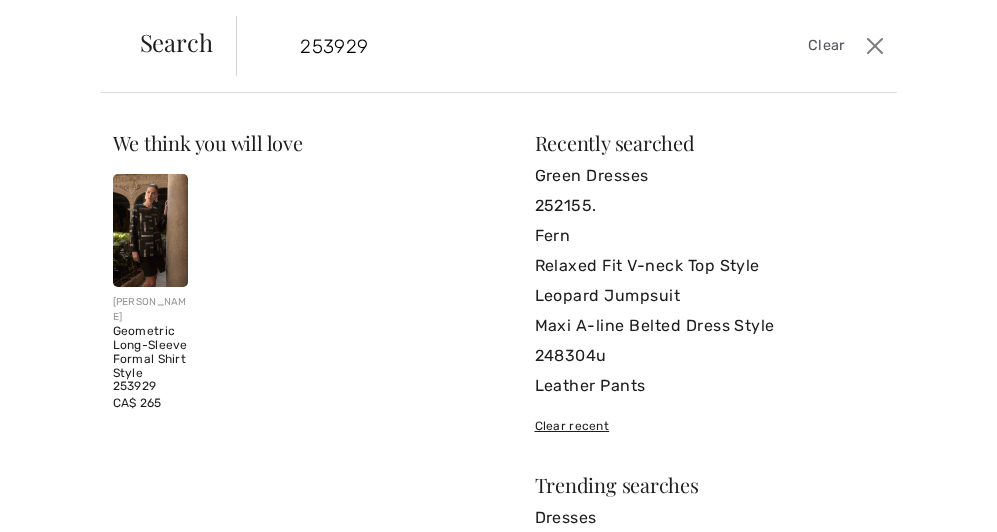 type on "253929" 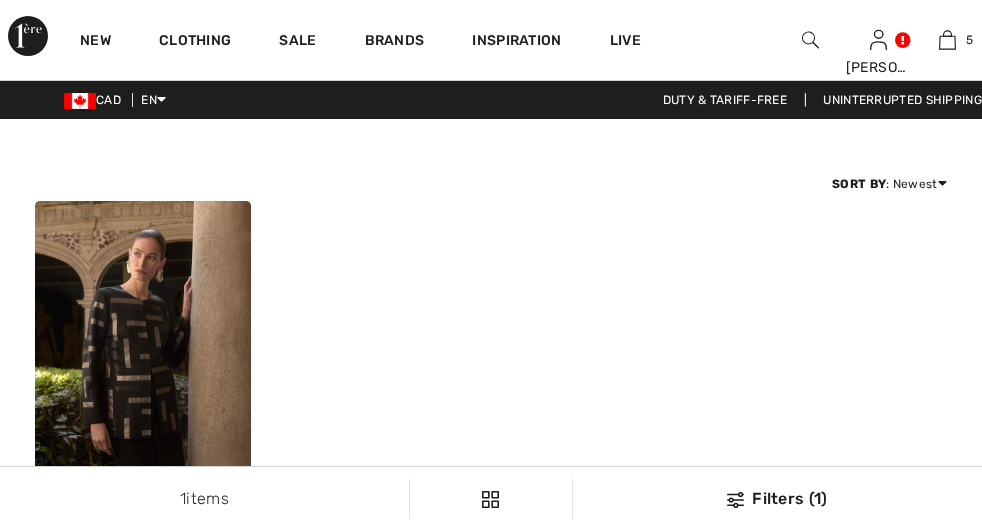 scroll, scrollTop: 0, scrollLeft: 0, axis: both 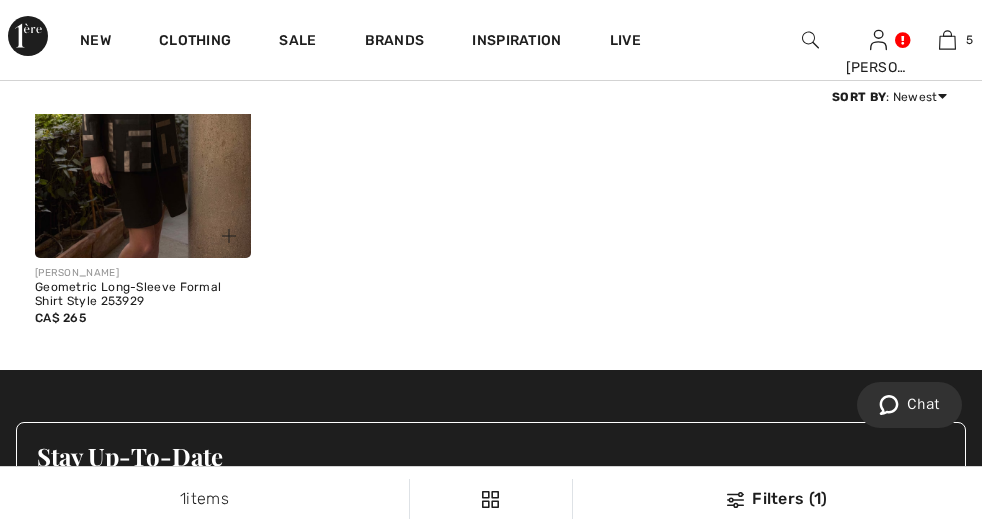 click at bounding box center [217, 224] 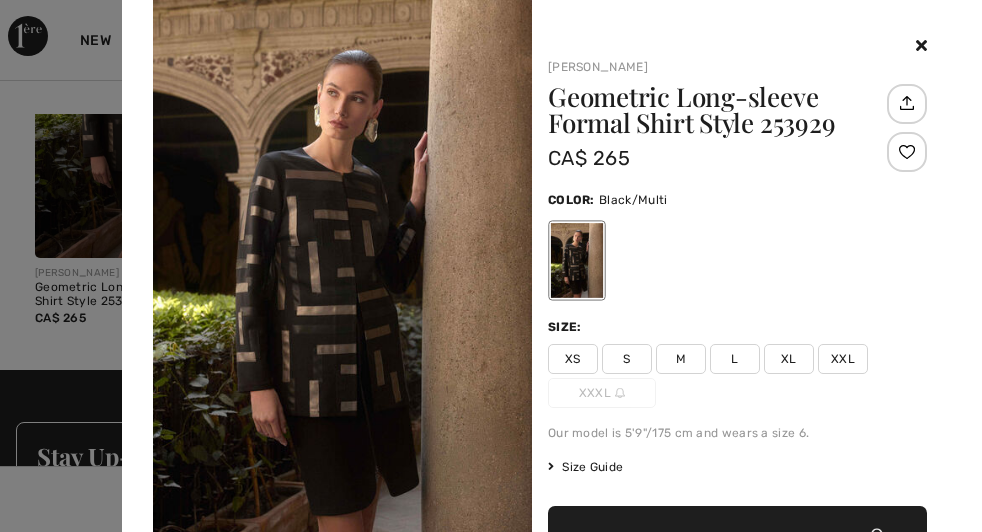 click at bounding box center (342, 284) 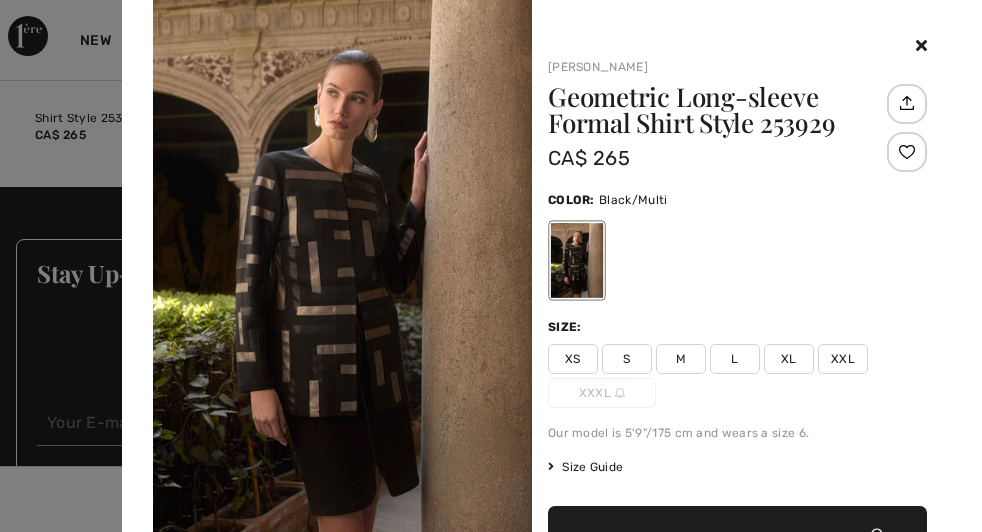 scroll, scrollTop: 492, scrollLeft: 0, axis: vertical 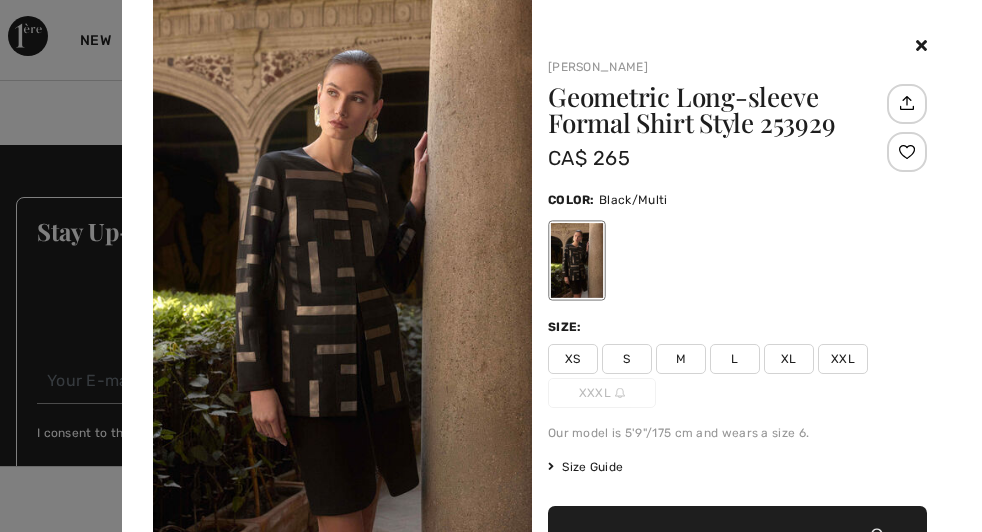 click at bounding box center (342, 284) 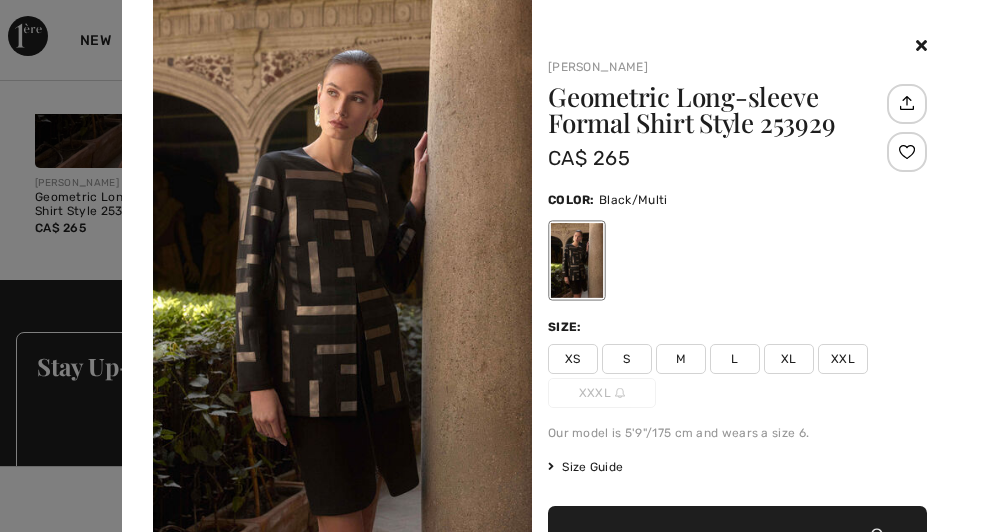 scroll, scrollTop: 302, scrollLeft: 0, axis: vertical 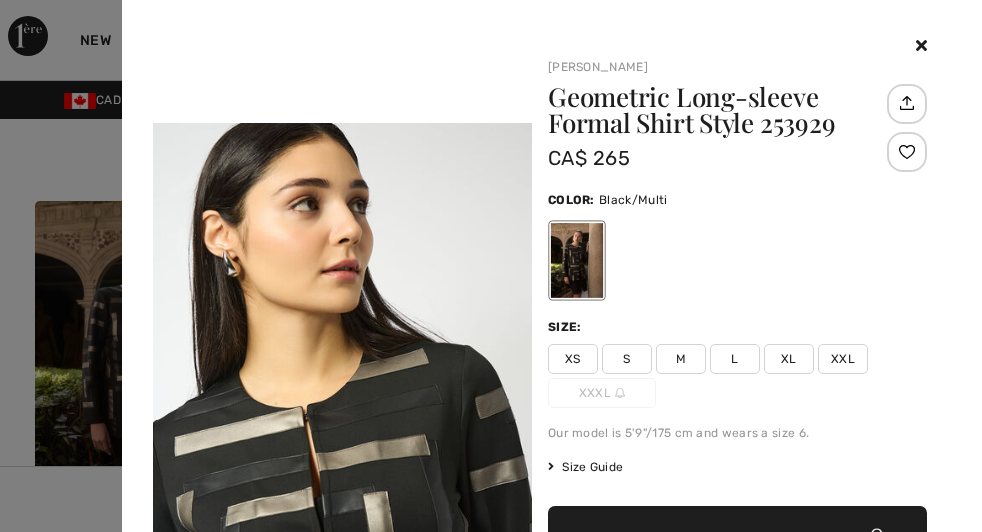click at bounding box center [921, 45] 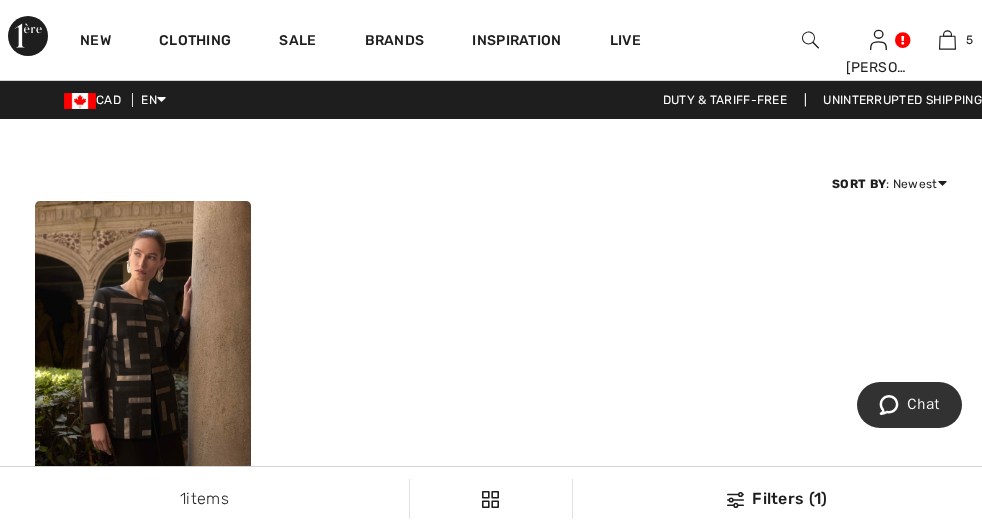 click at bounding box center (810, 40) 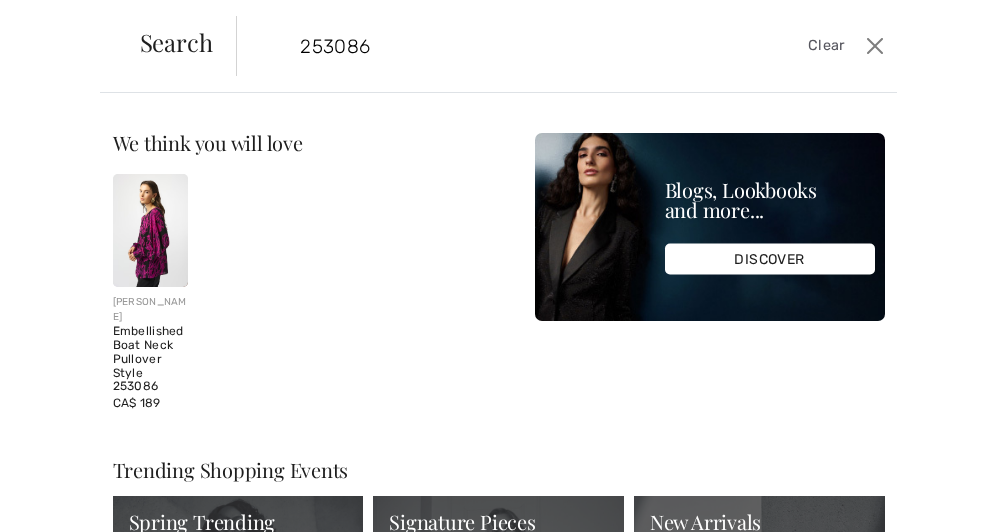 type on "253086" 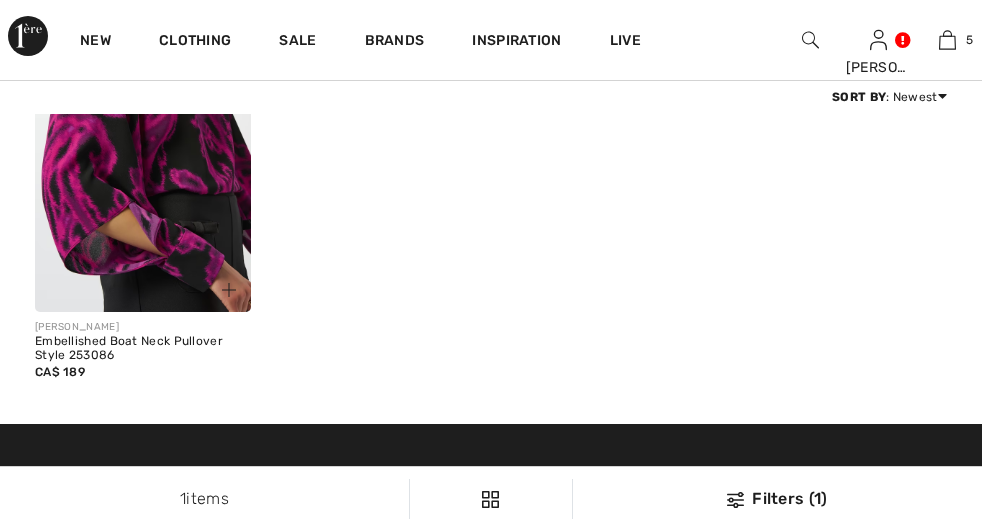 scroll, scrollTop: 213, scrollLeft: 0, axis: vertical 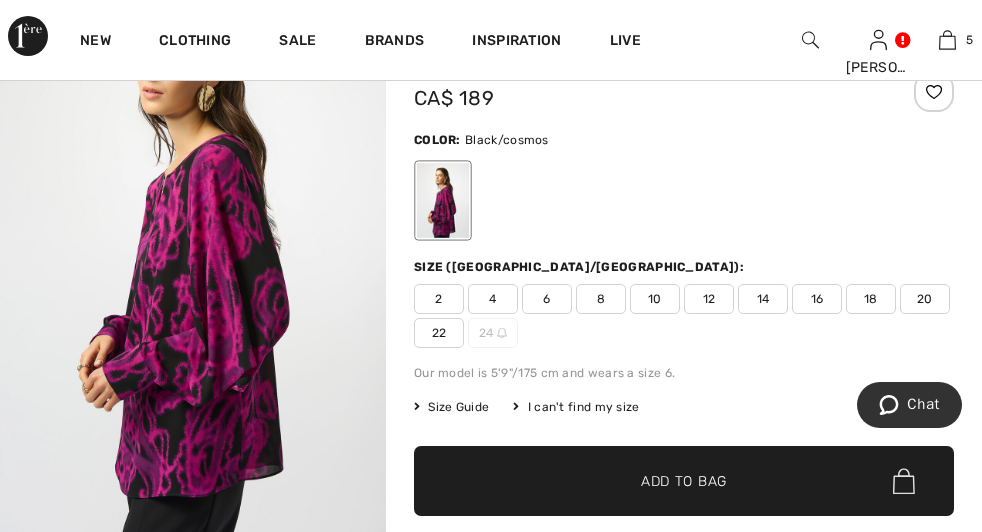 click at bounding box center (0, 0) 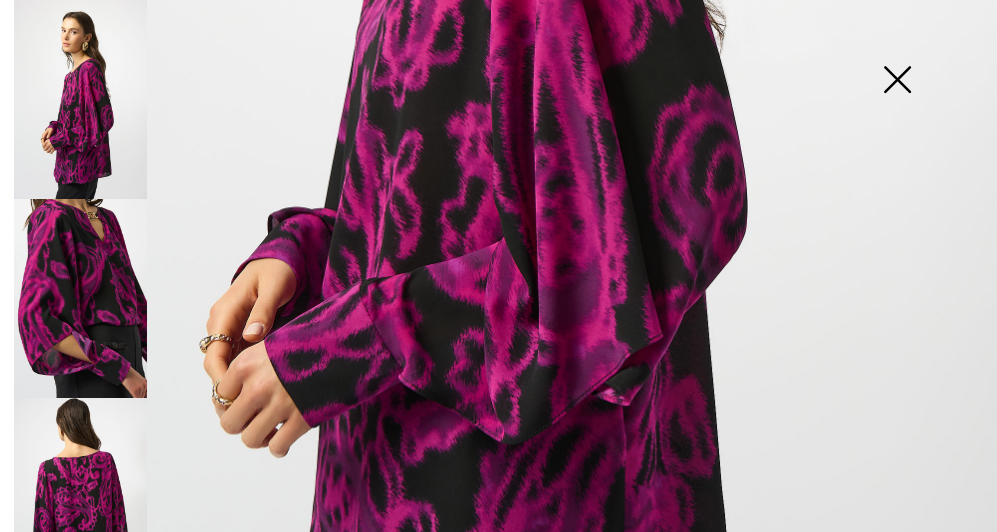 scroll, scrollTop: 940, scrollLeft: 0, axis: vertical 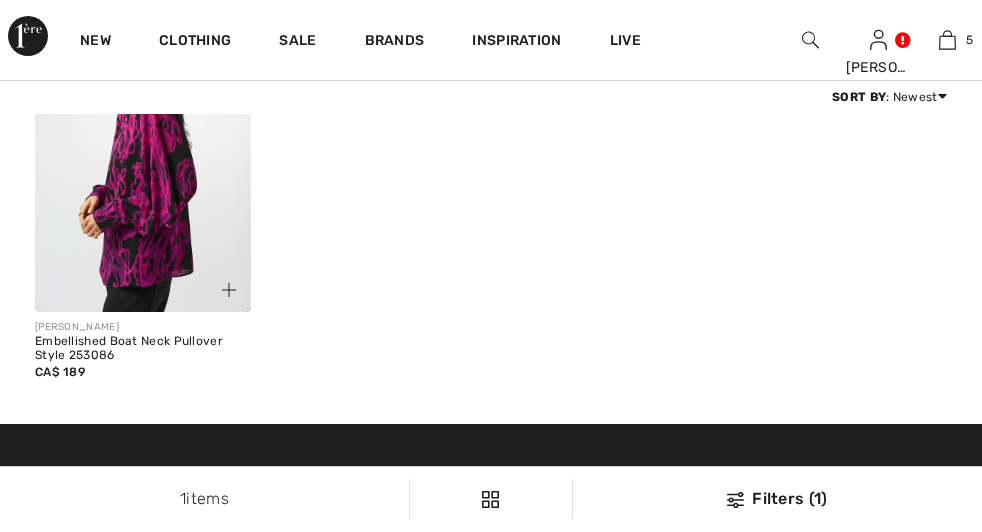 checkbox on "true" 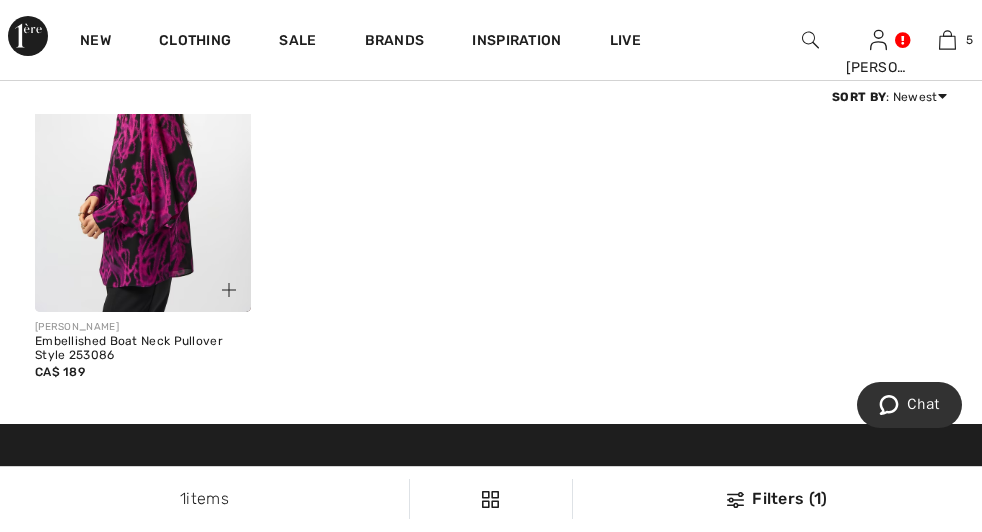 scroll, scrollTop: 0, scrollLeft: 0, axis: both 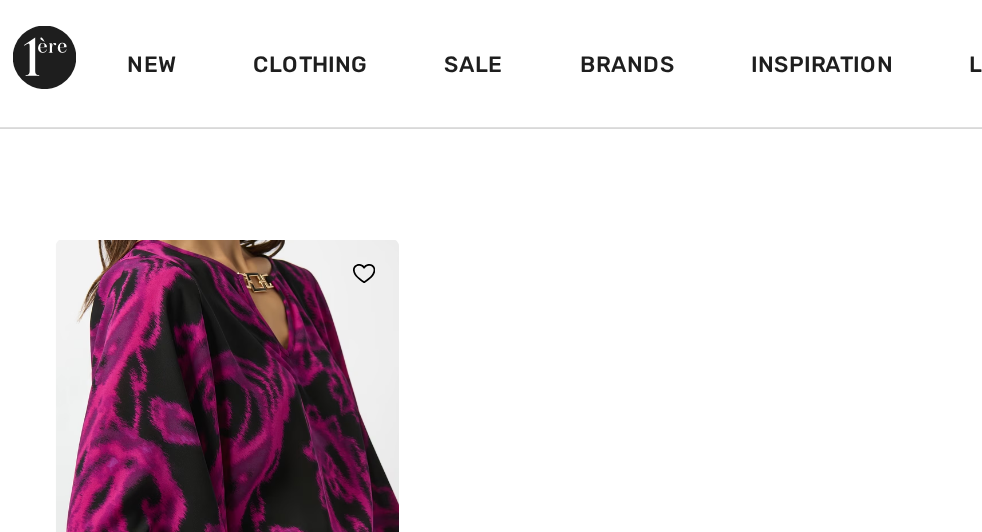 click at bounding box center (143, 312) 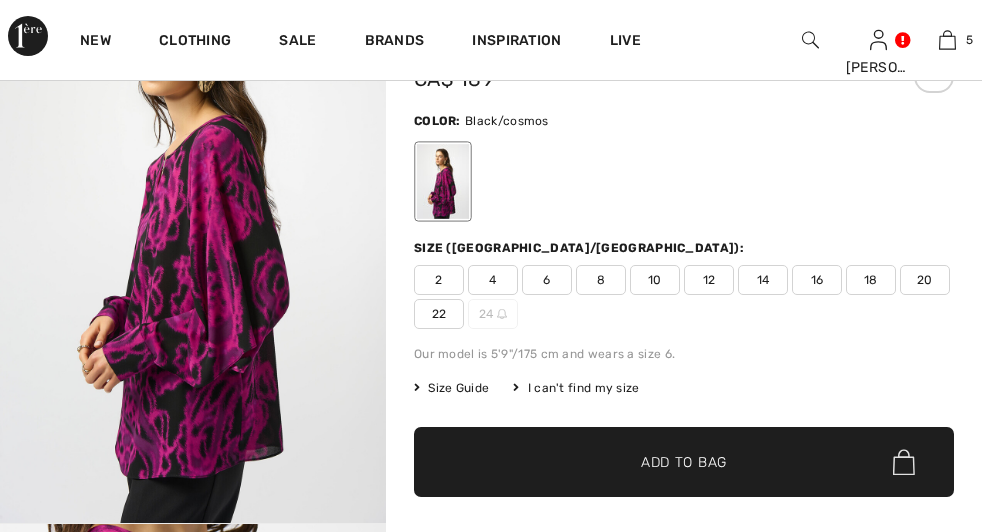 scroll, scrollTop: 174, scrollLeft: 0, axis: vertical 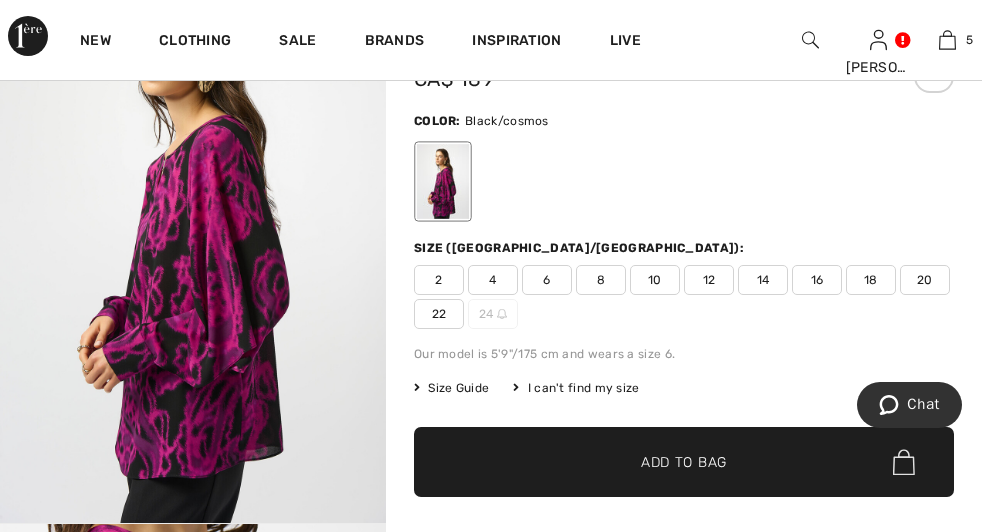 checkbox on "true" 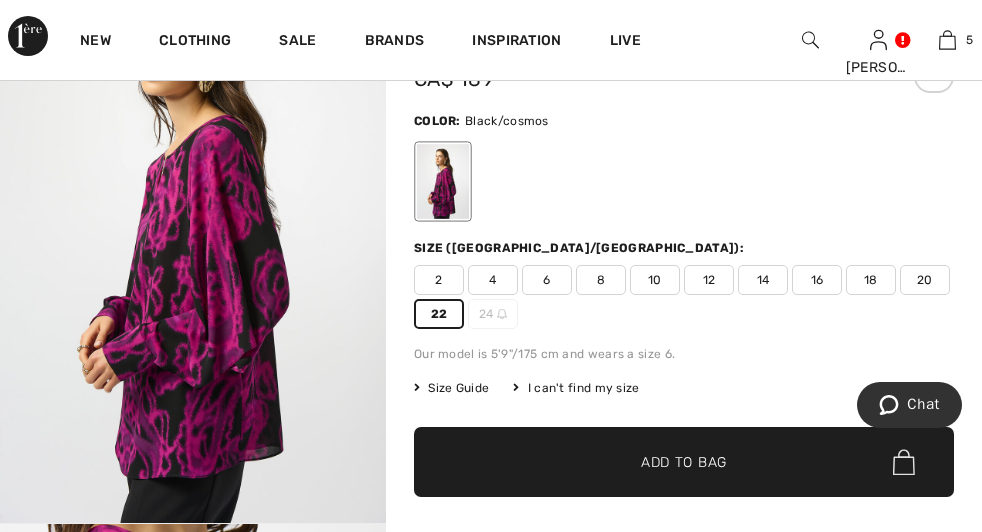 click on "Add to Bag" at bounding box center [684, 462] 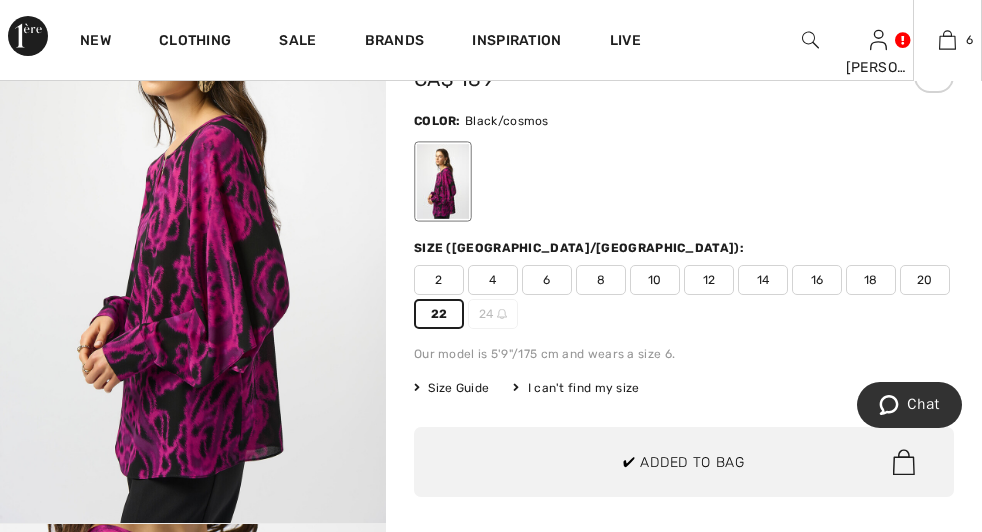 scroll, scrollTop: 565, scrollLeft: 0, axis: vertical 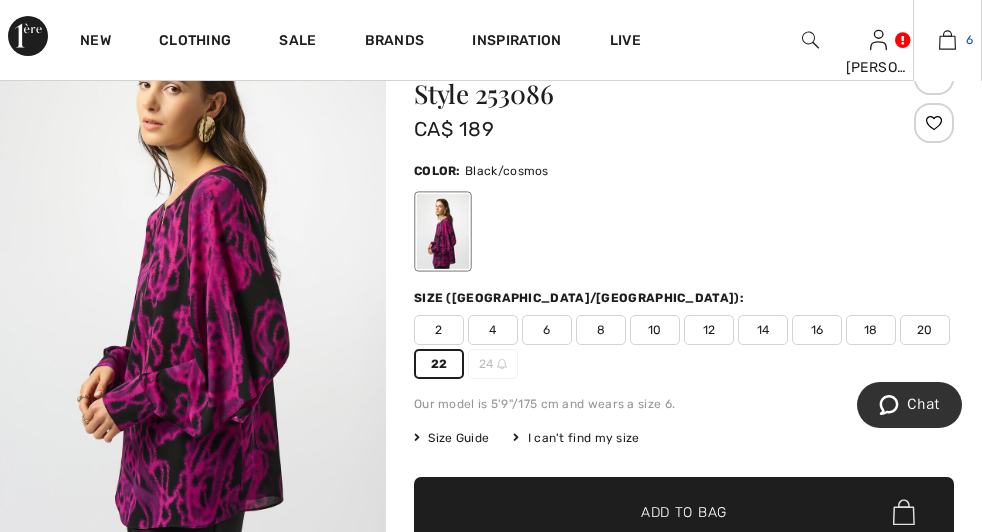 click at bounding box center [947, 40] 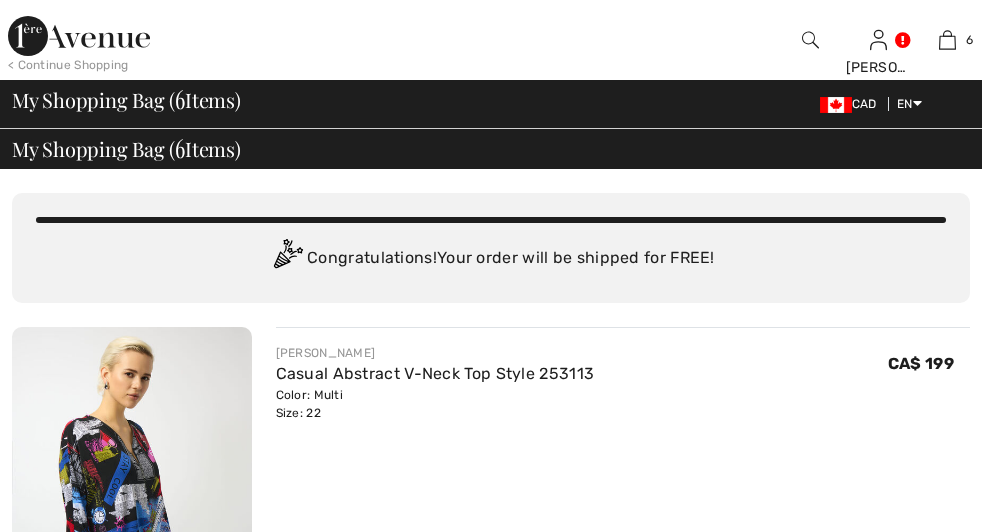 scroll, scrollTop: 0, scrollLeft: 0, axis: both 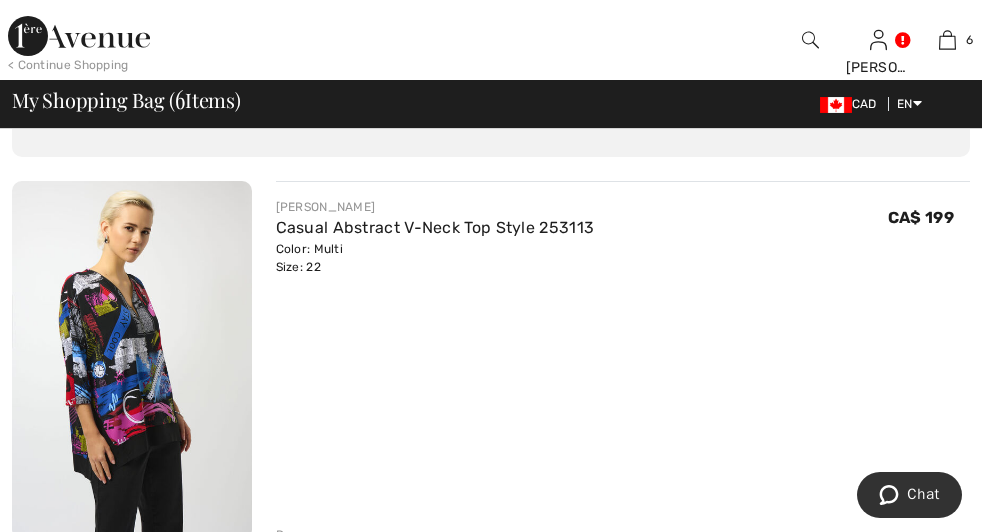 click on "Remove" at bounding box center [300, 535] 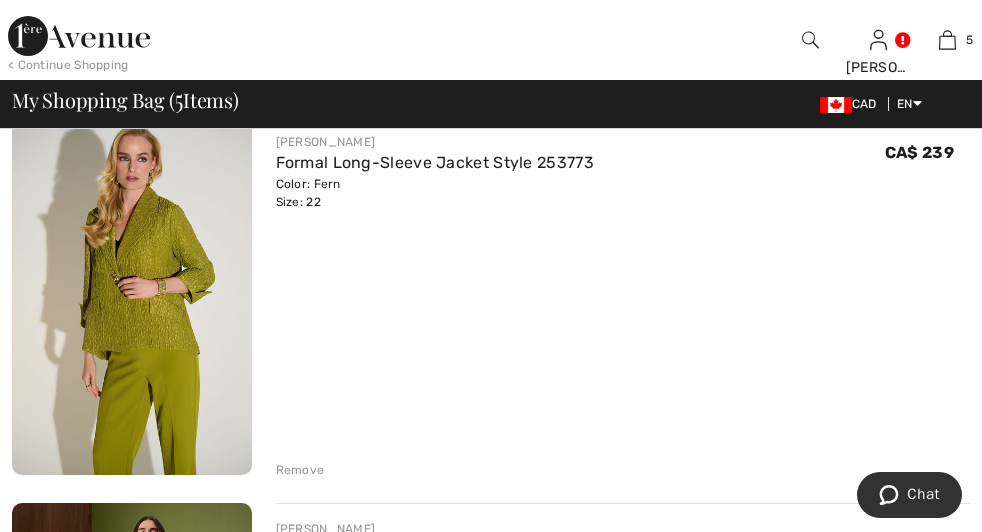 scroll, scrollTop: 212, scrollLeft: 0, axis: vertical 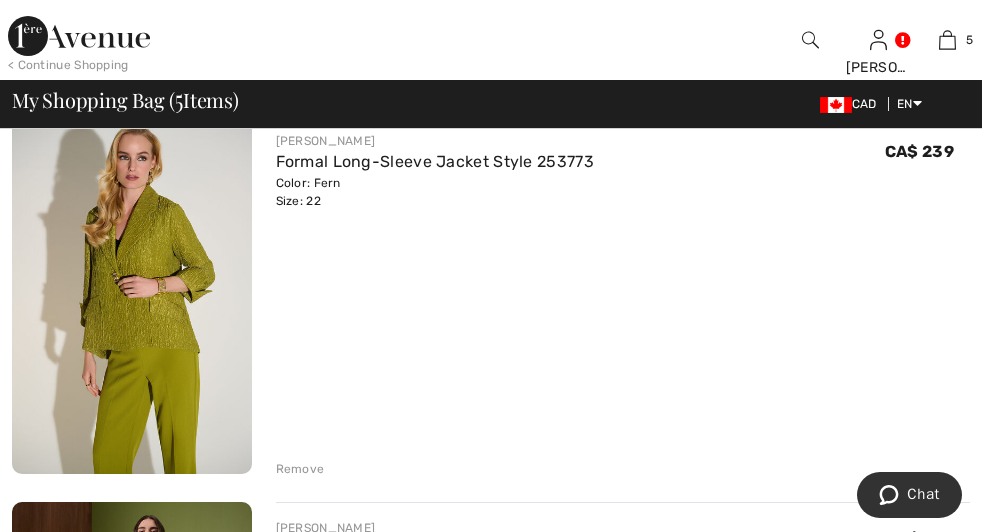 click on "Remove" at bounding box center [300, 469] 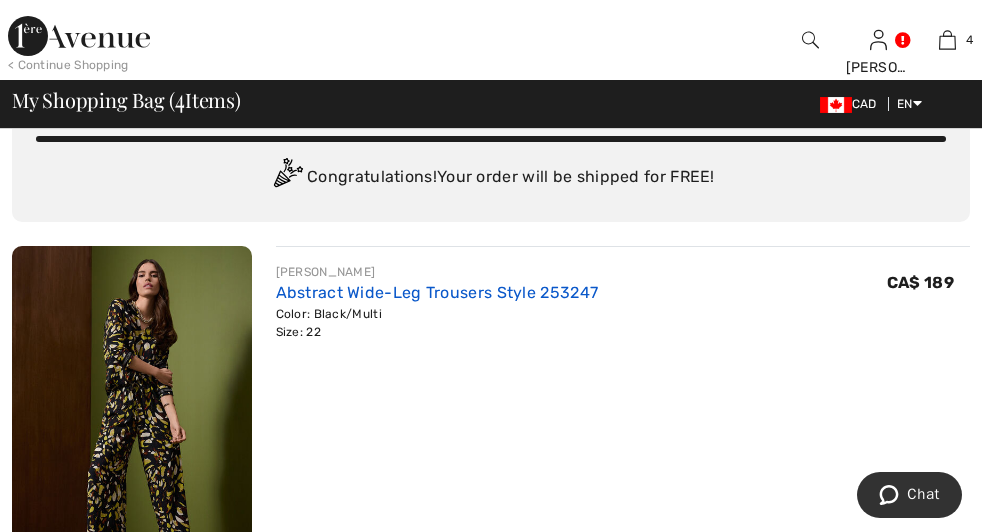 scroll, scrollTop: 93, scrollLeft: 0, axis: vertical 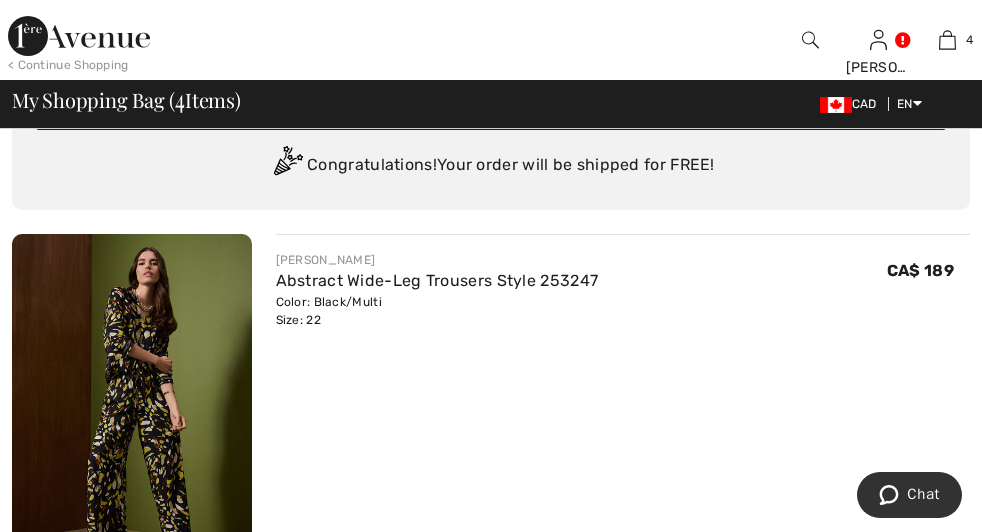 click on "Move to Wishlist" at bounding box center (401, 588) 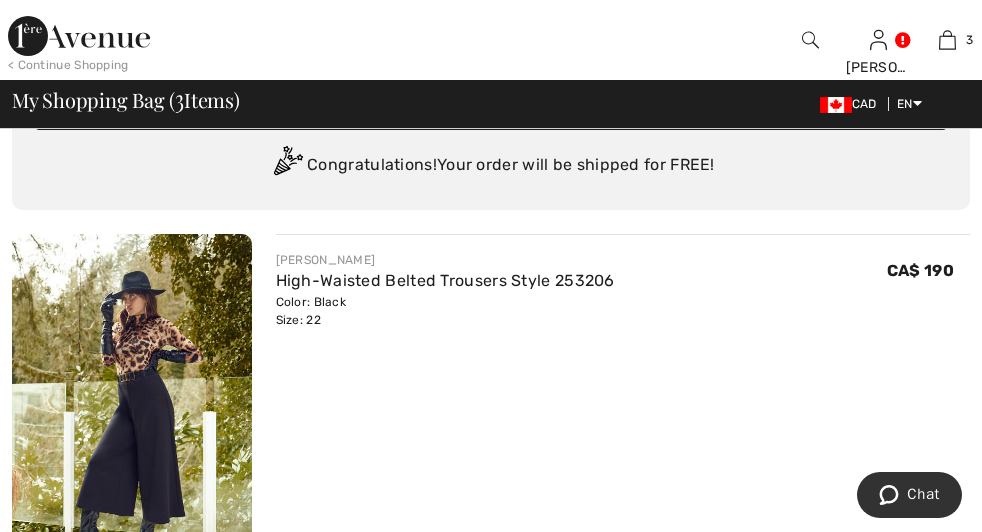 scroll, scrollTop: 112, scrollLeft: 0, axis: vertical 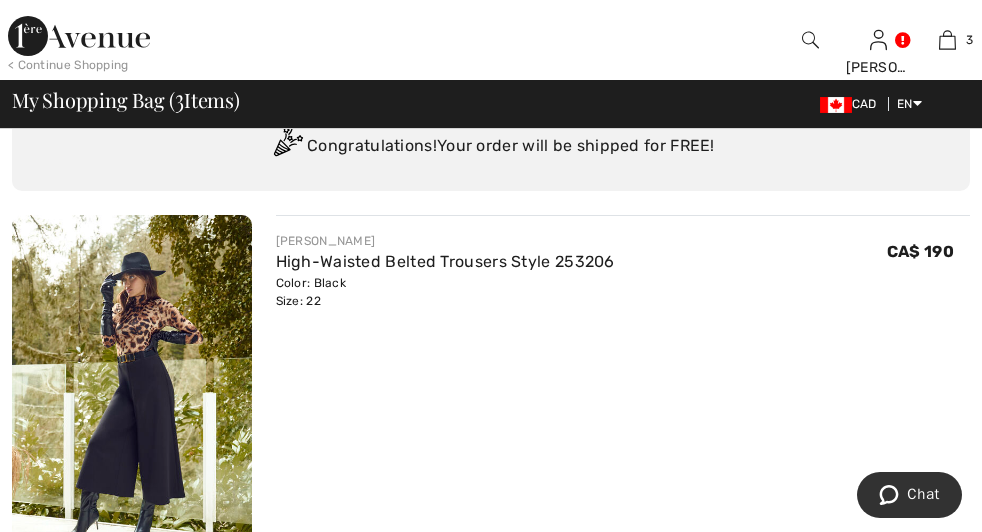 click on "Move to Wishlist" at bounding box center [401, 569] 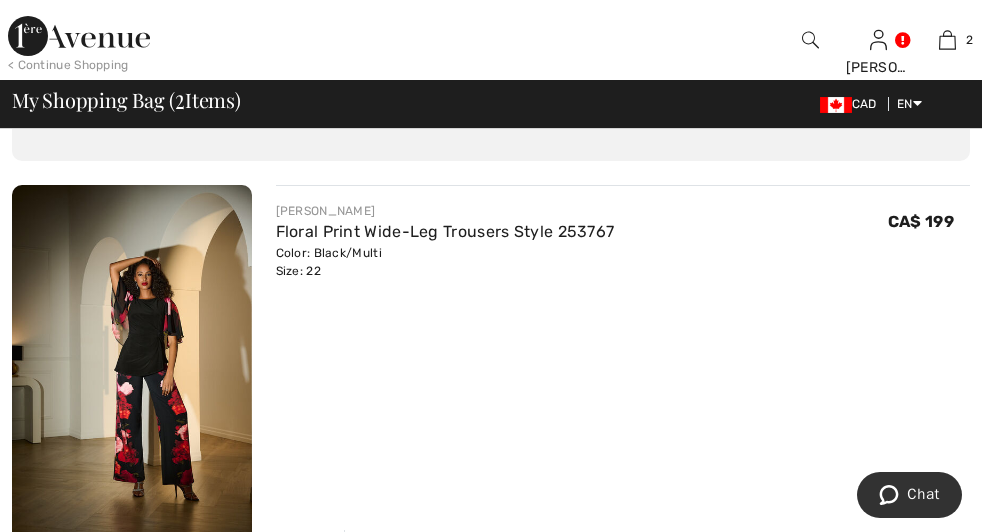 scroll, scrollTop: 147, scrollLeft: 0, axis: vertical 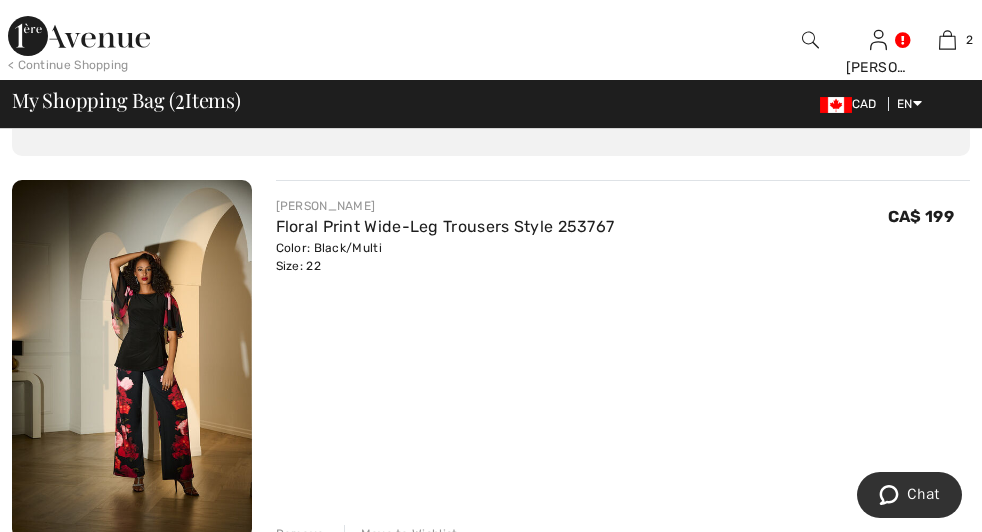 click on "Move to Wishlist" at bounding box center [401, 534] 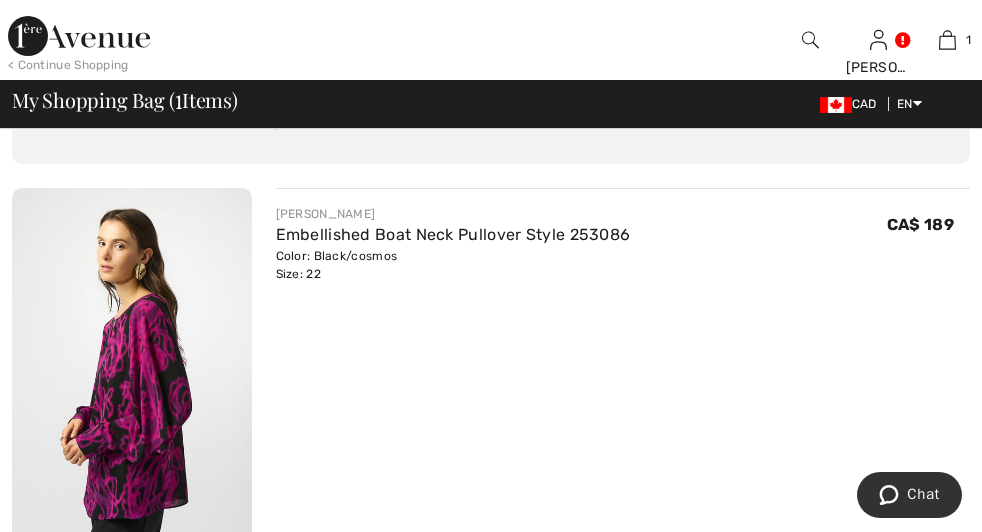 scroll, scrollTop: 130, scrollLeft: 0, axis: vertical 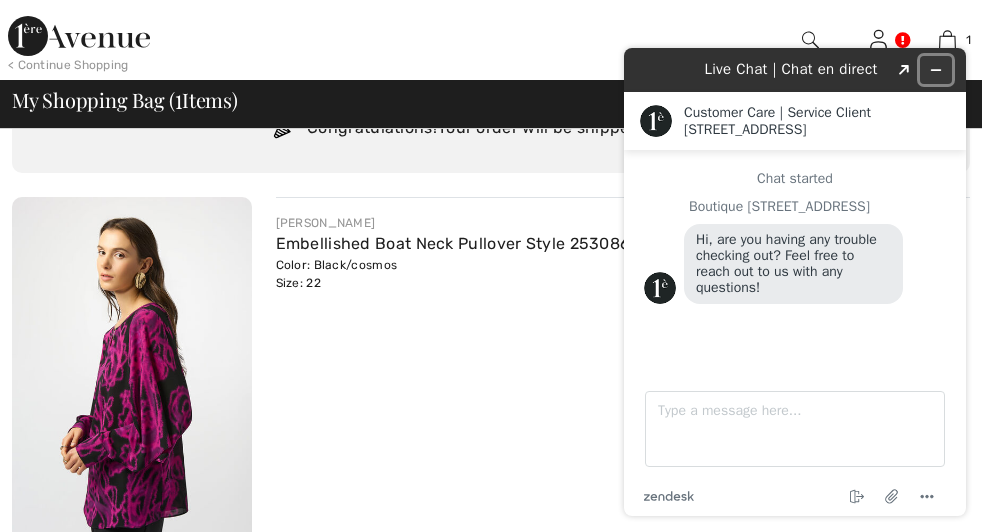 click 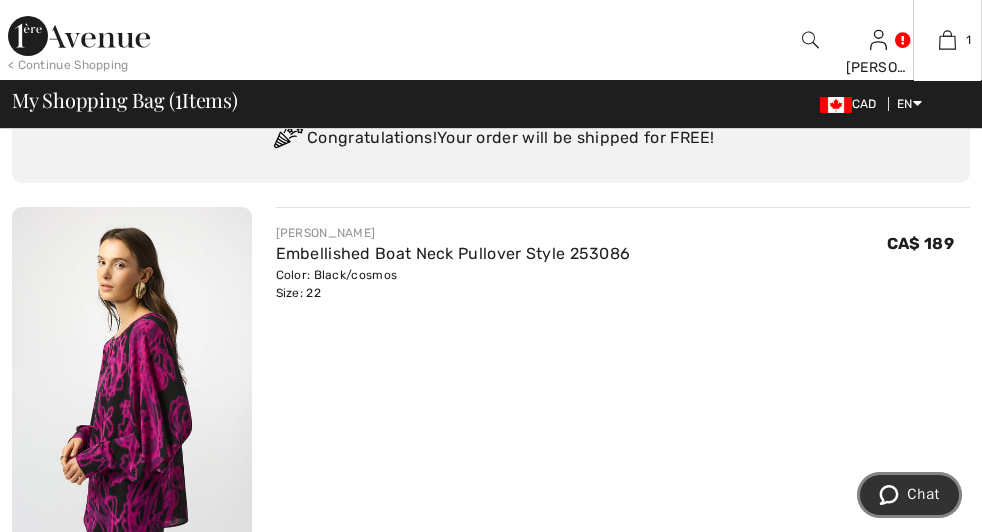 scroll, scrollTop: 102, scrollLeft: 0, axis: vertical 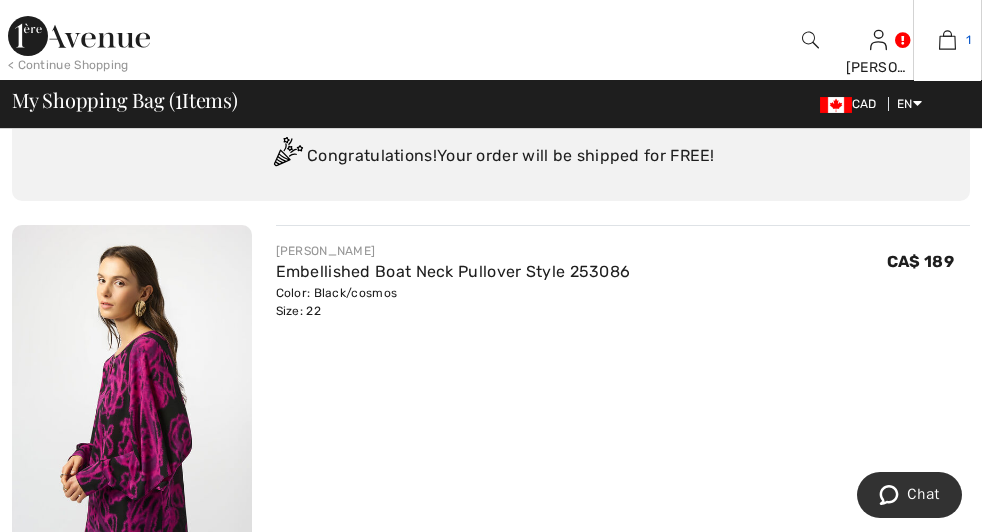 click at bounding box center (947, 40) 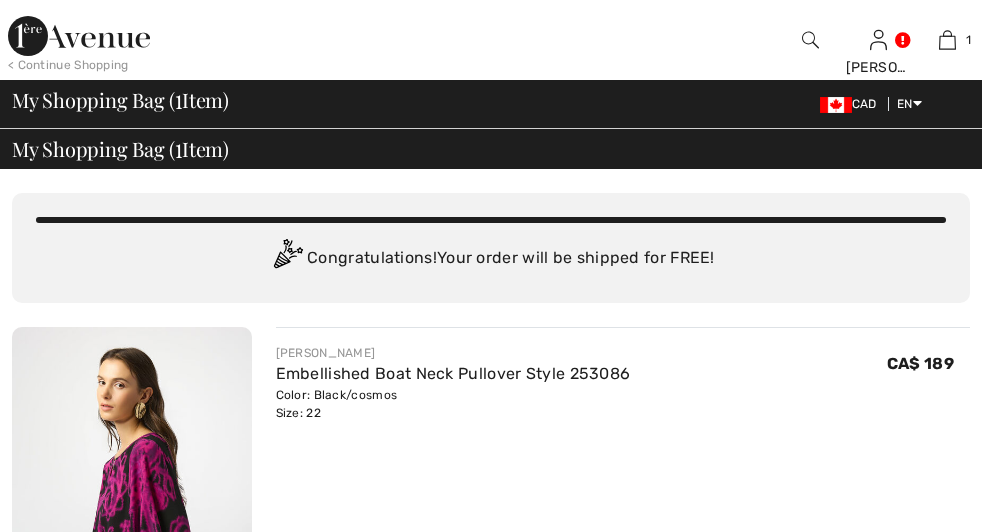 scroll, scrollTop: 0, scrollLeft: 0, axis: both 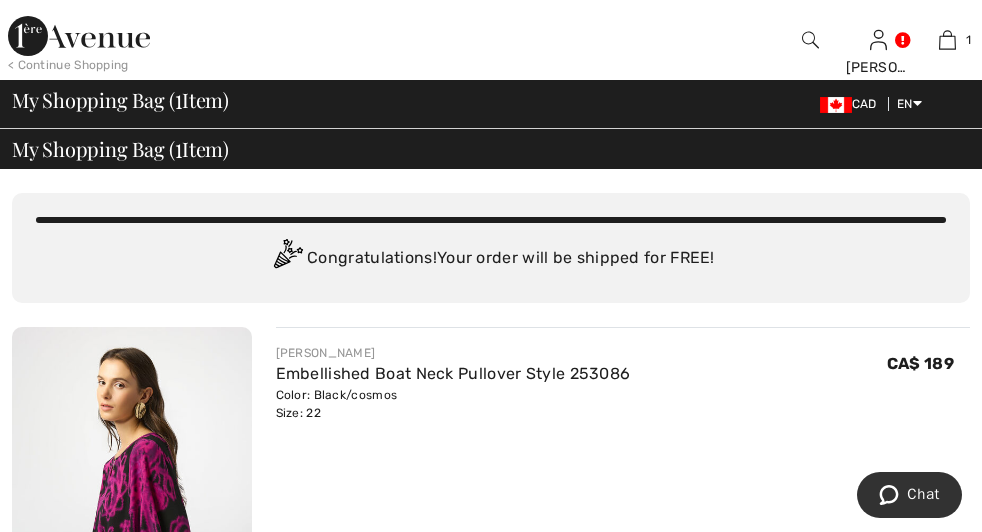 click on "Apply" at bounding box center [0, 0] 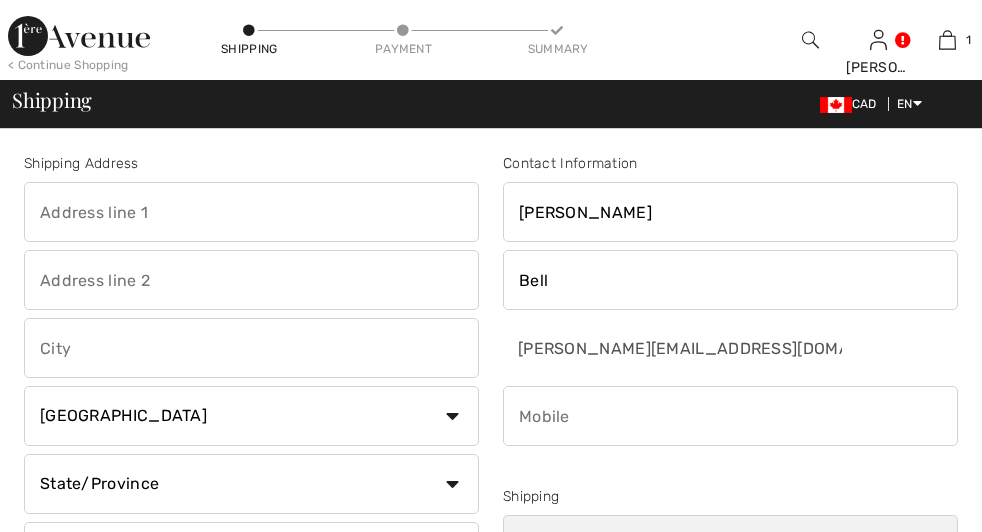 scroll, scrollTop: 0, scrollLeft: 0, axis: both 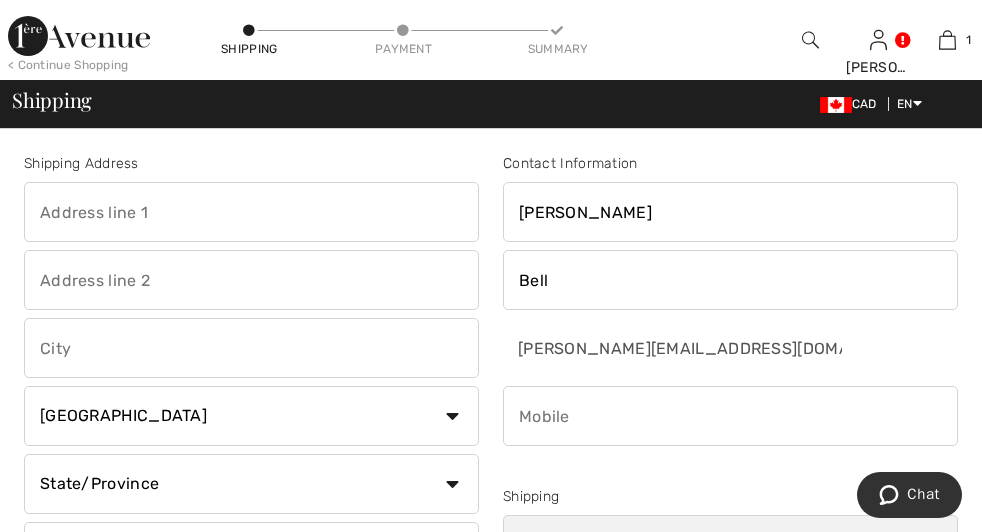 click at bounding box center [251, 212] 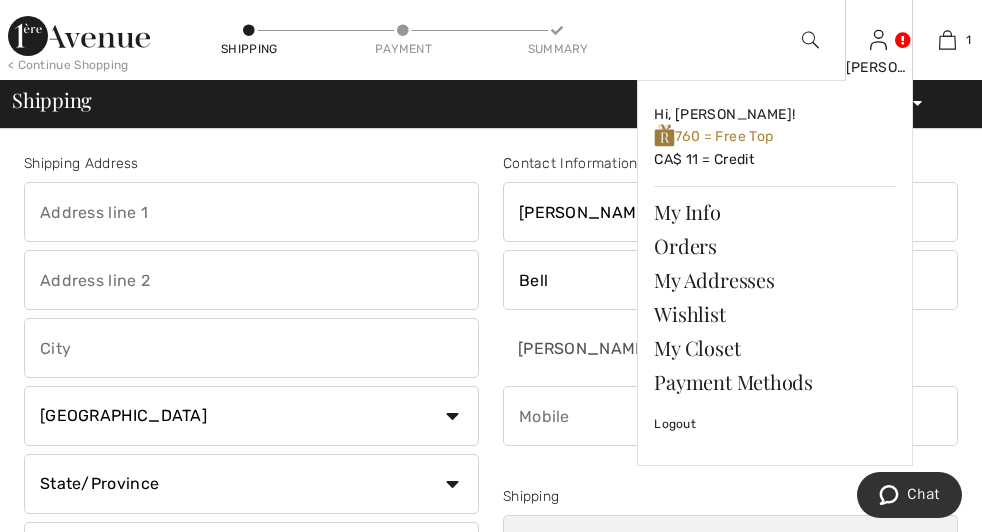 click at bounding box center (878, 40) 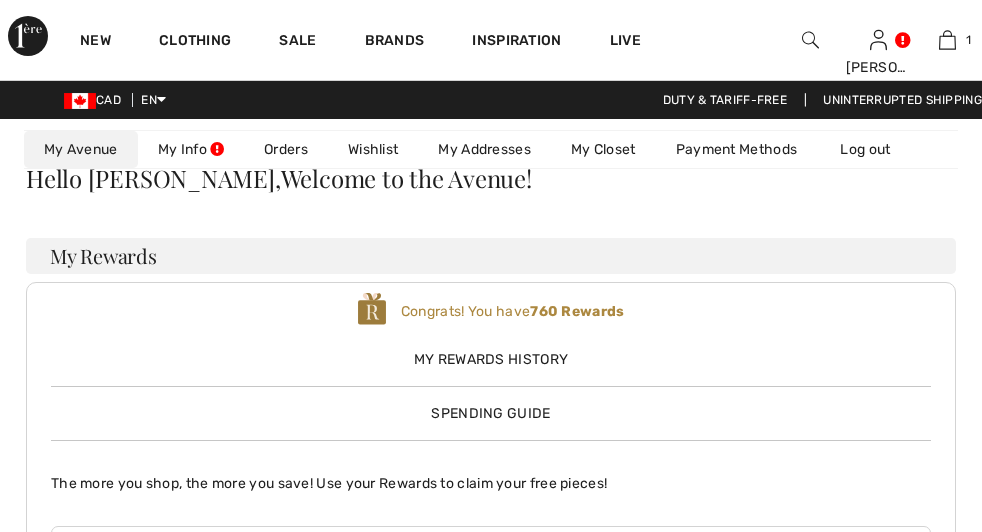scroll, scrollTop: 0, scrollLeft: 0, axis: both 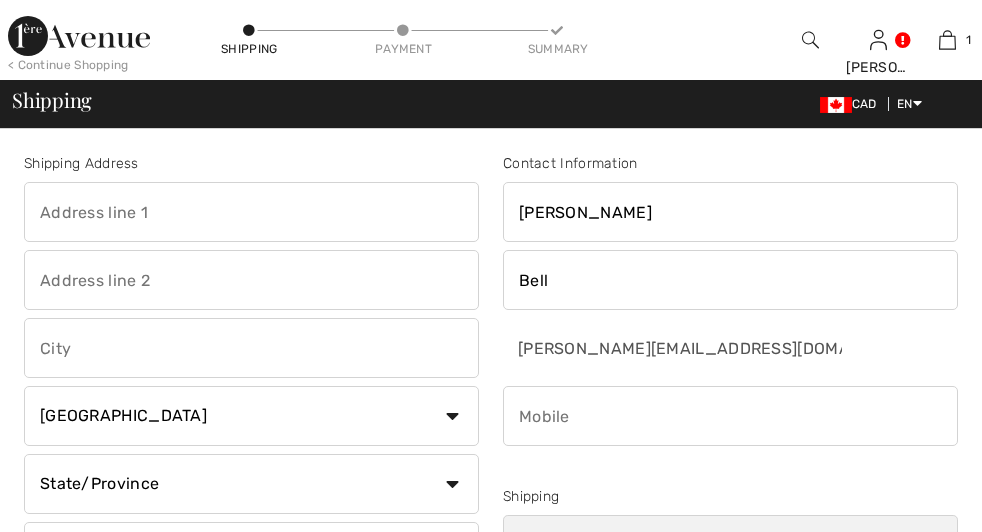 click at bounding box center (251, 212) 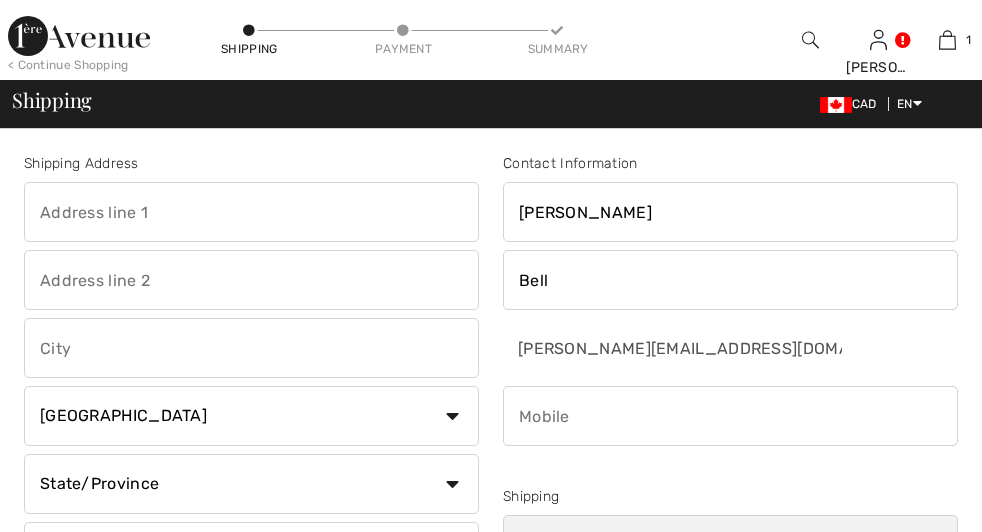 scroll, scrollTop: 0, scrollLeft: 0, axis: both 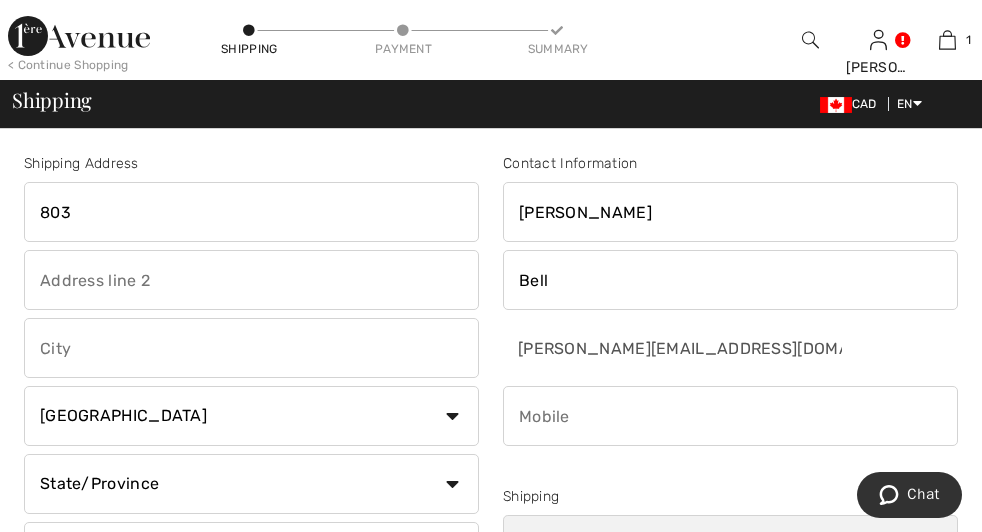 type on "803" 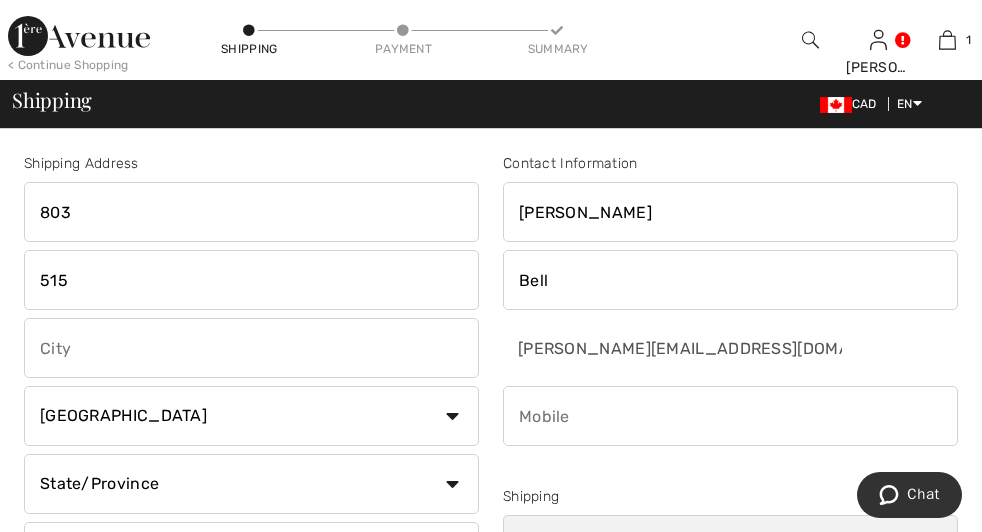 type on "515" 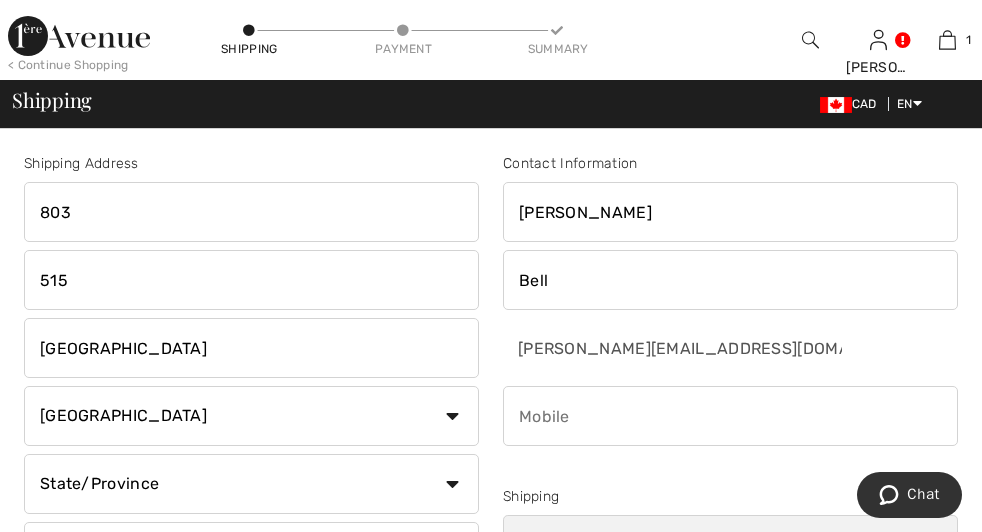 type on "[GEOGRAPHIC_DATA]" 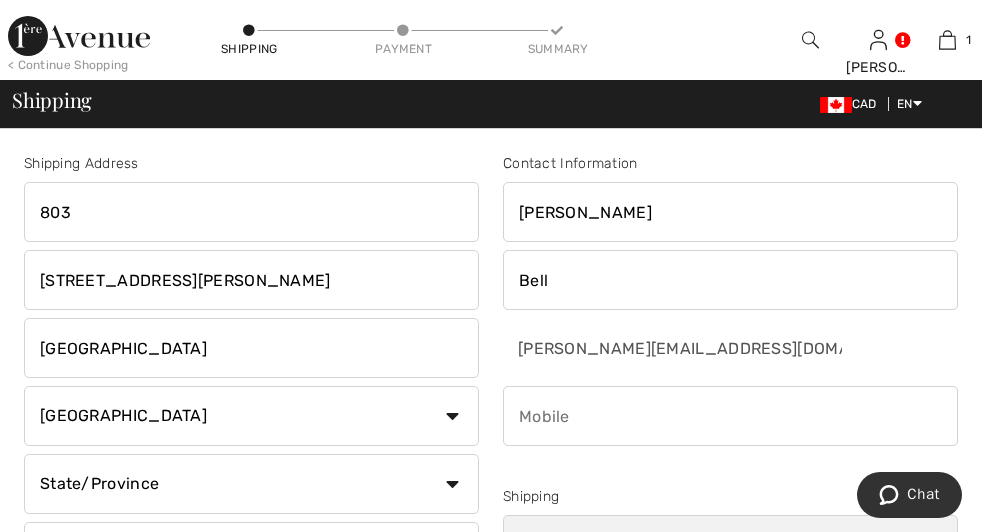 type on "515 Riverside Dr. west" 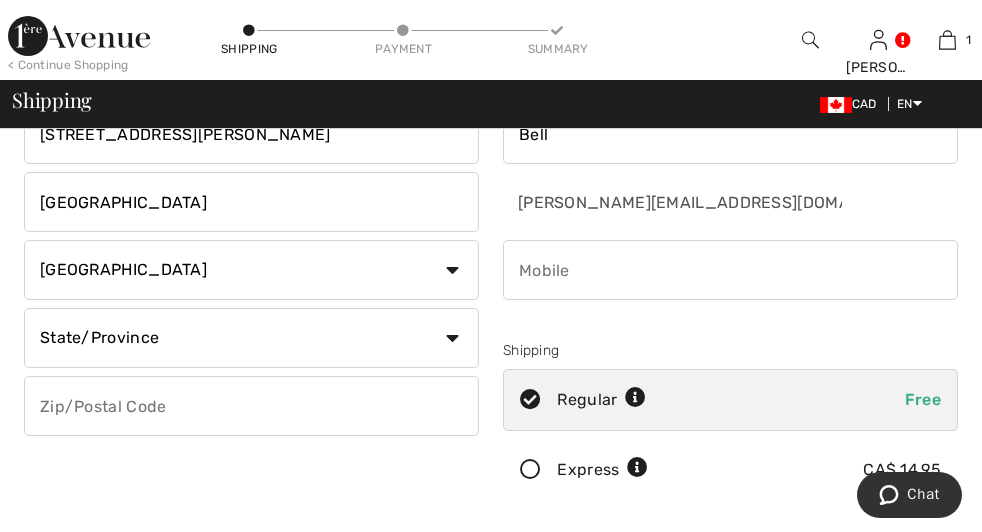 scroll, scrollTop: 148, scrollLeft: 0, axis: vertical 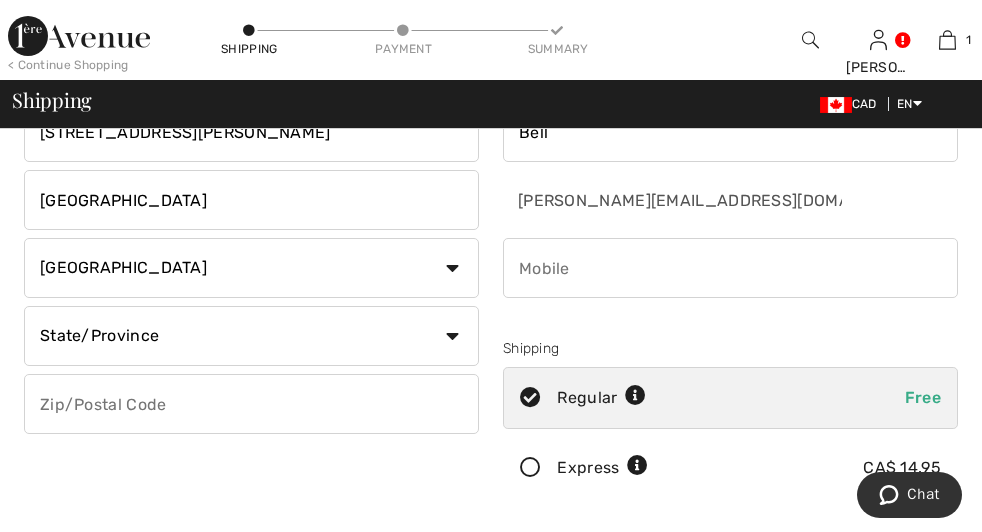 type on "Apt #803" 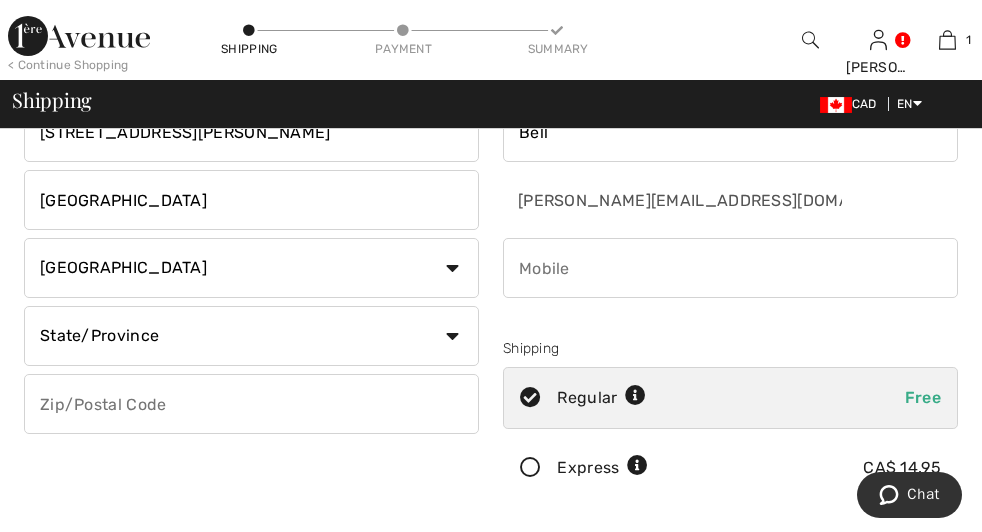 click on "State/Province
Alberta
British Columbia
Manitoba
New Brunswick
Newfoundland and Labrador
Northwest Territories
Nova Scotia
Nunavut
Ontario
Prince Edward Island
Quebec
Saskatchewan
Yukon" at bounding box center (251, 336) 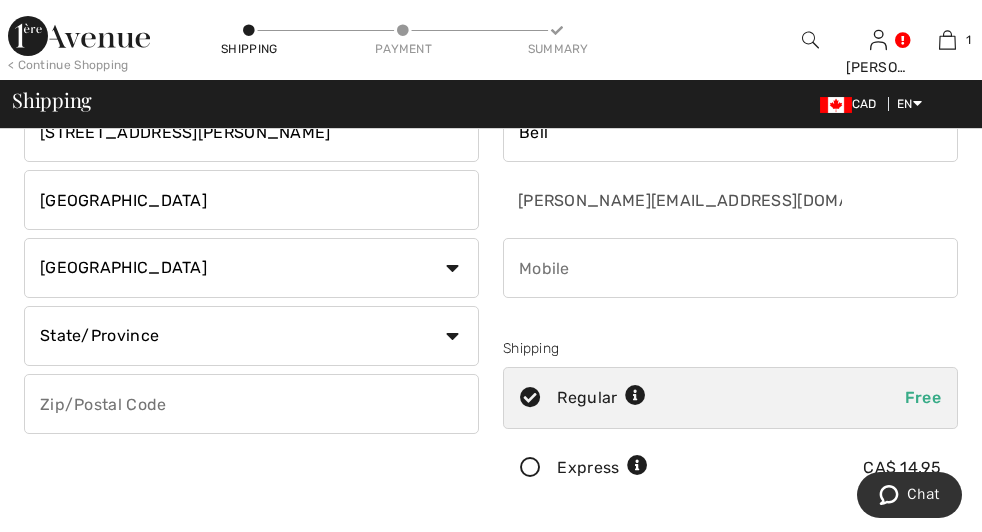 select on "ON" 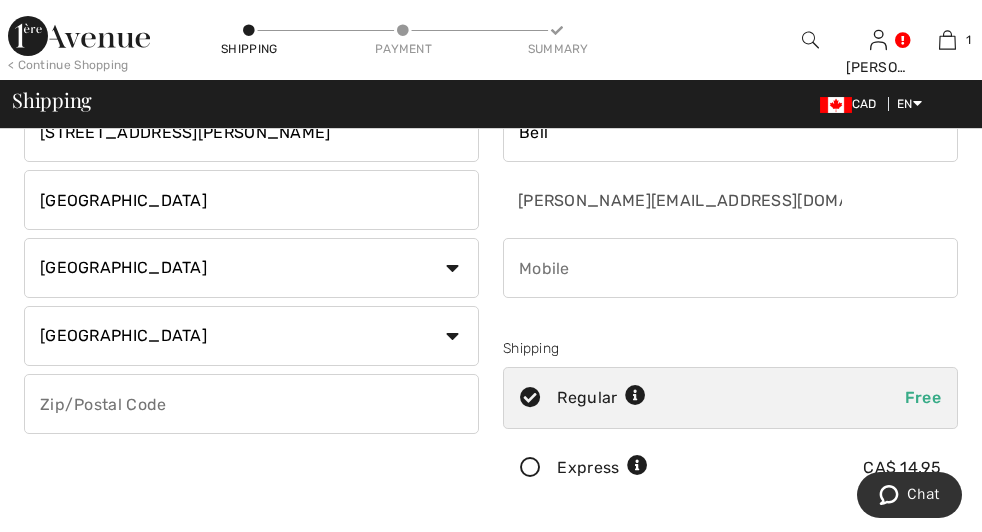click on "Ontario" at bounding box center [0, 0] 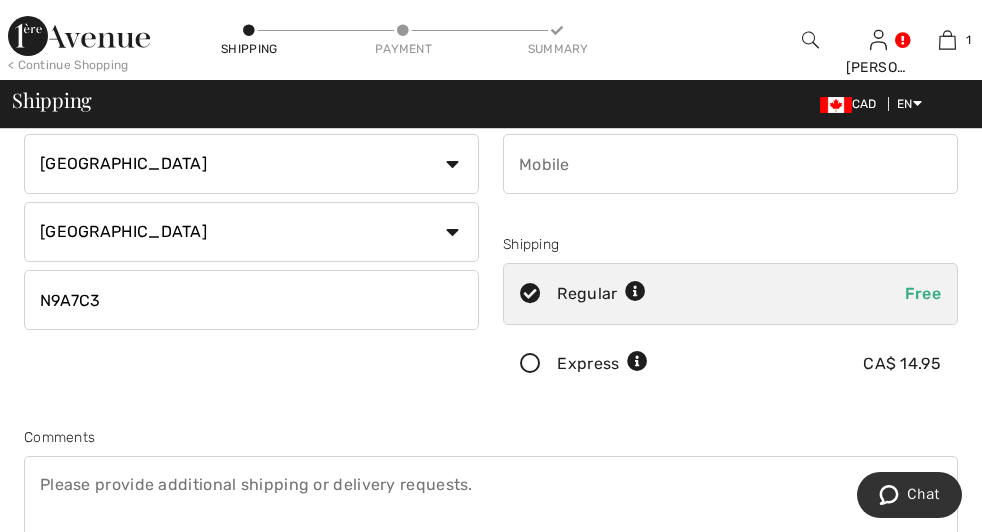 scroll, scrollTop: 251, scrollLeft: 0, axis: vertical 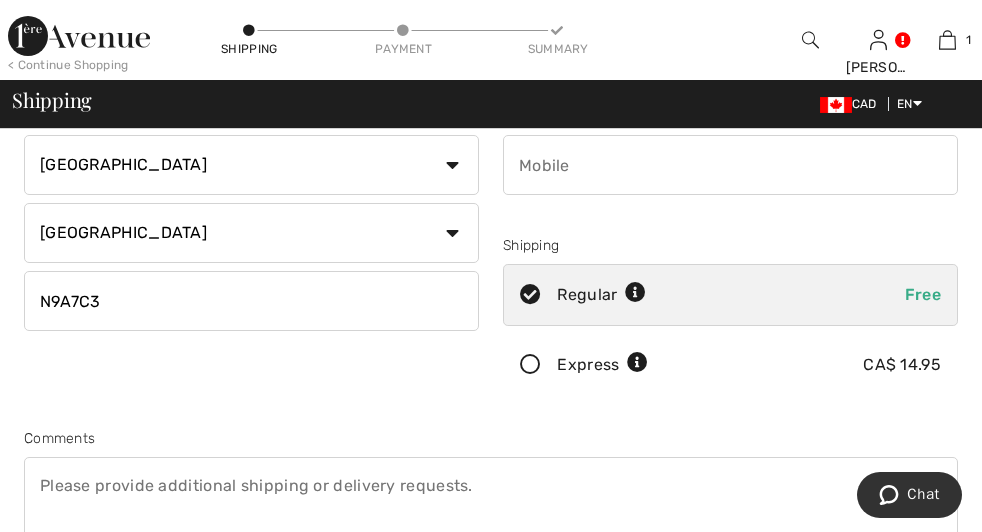 type on "N9A7C3" 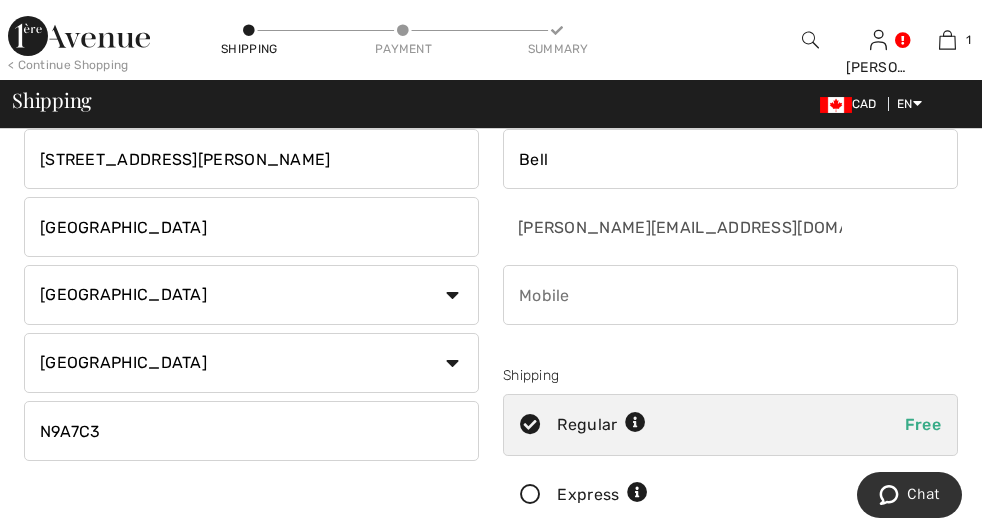 scroll, scrollTop: 92, scrollLeft: 0, axis: vertical 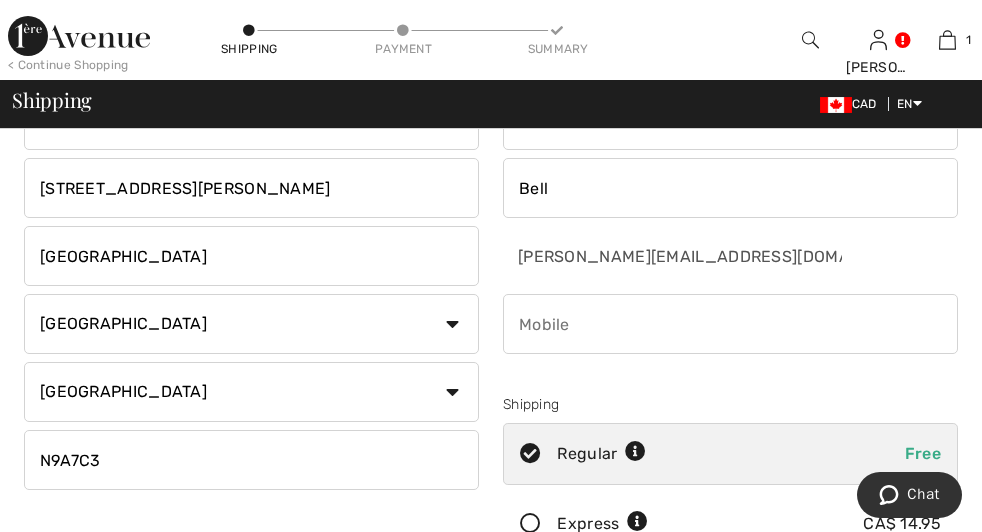 click at bounding box center (730, 324) 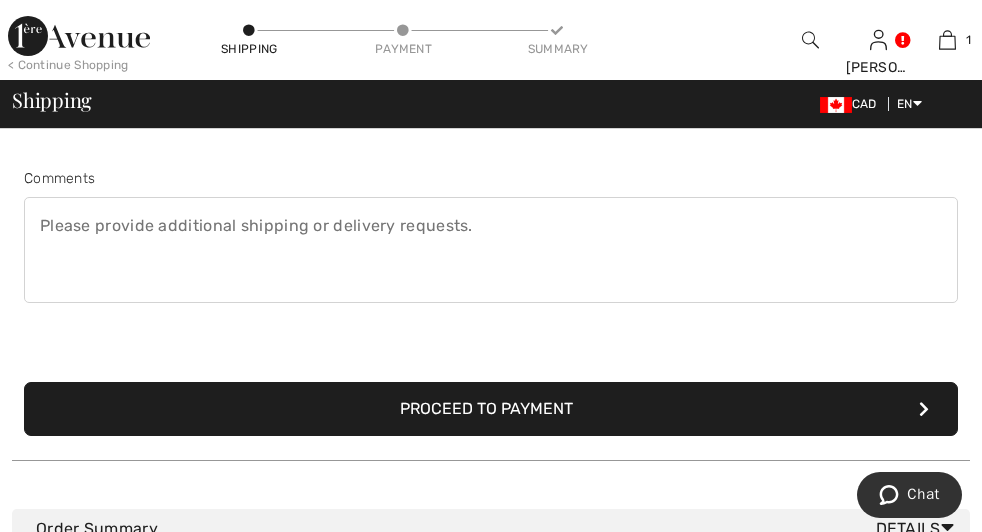 scroll, scrollTop: 503, scrollLeft: 0, axis: vertical 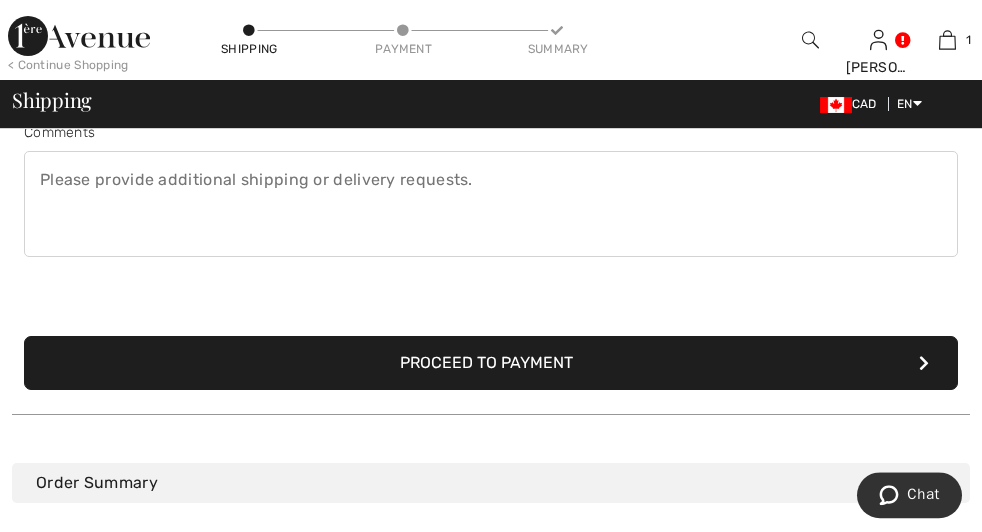 type on "780-970-4899" 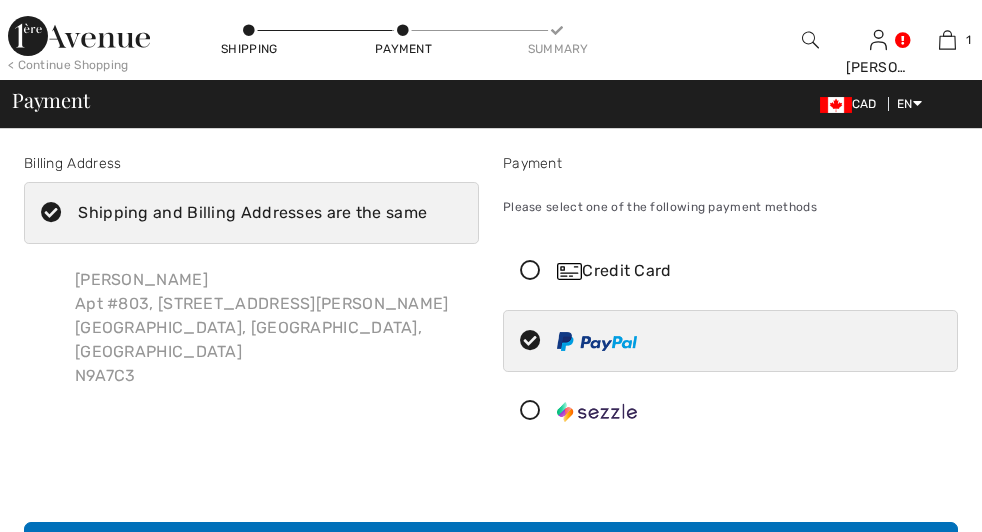 scroll, scrollTop: 0, scrollLeft: 0, axis: both 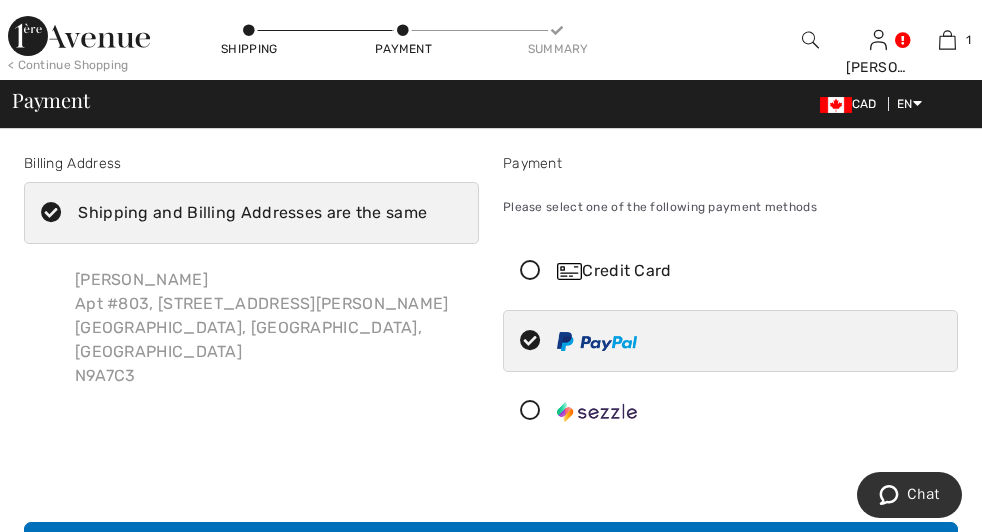 click at bounding box center (51, 213) 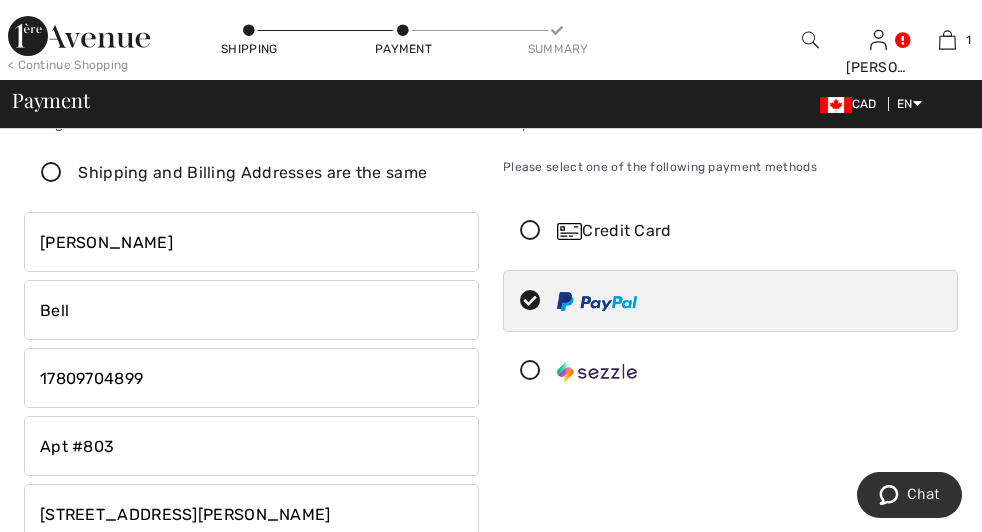 scroll, scrollTop: 29, scrollLeft: 0, axis: vertical 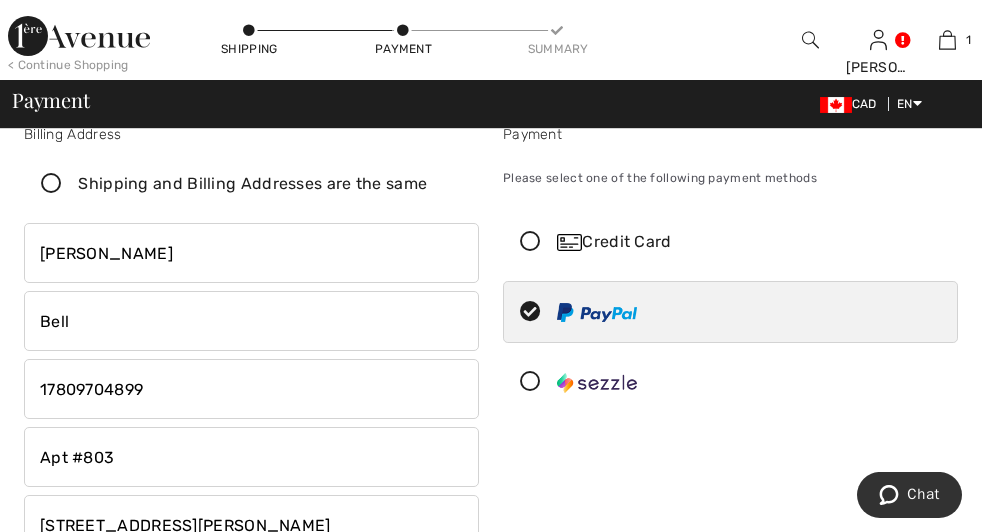 checkbox on "false" 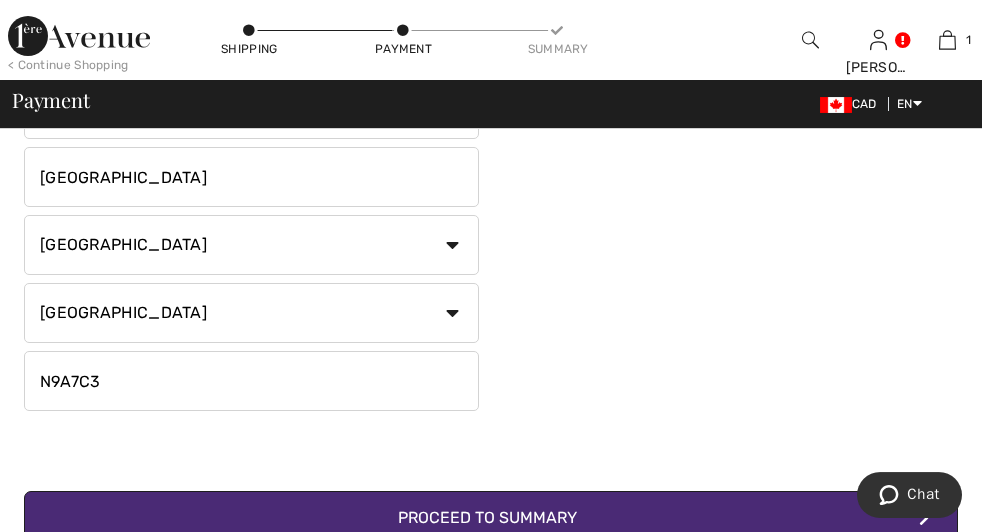 scroll, scrollTop: 435, scrollLeft: 0, axis: vertical 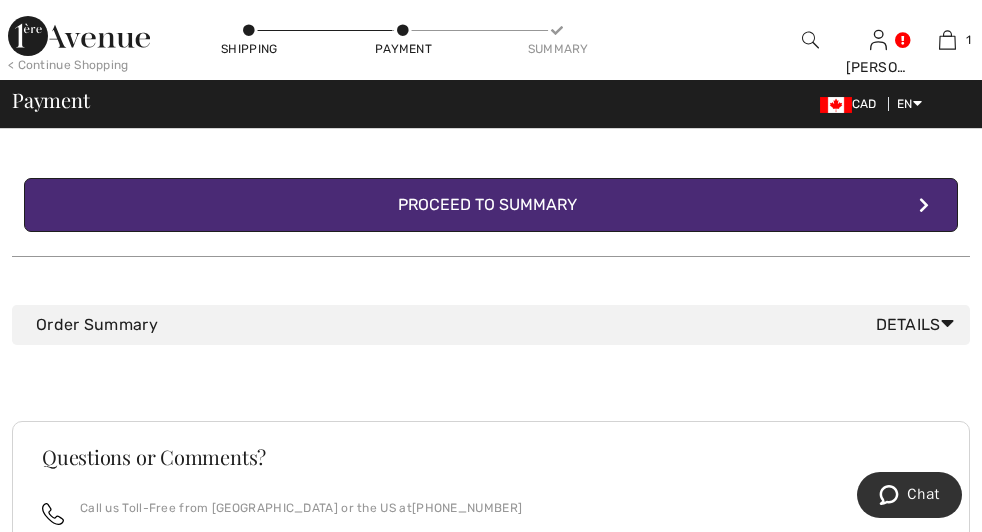 click on "Proceed to Summary" at bounding box center (491, 205) 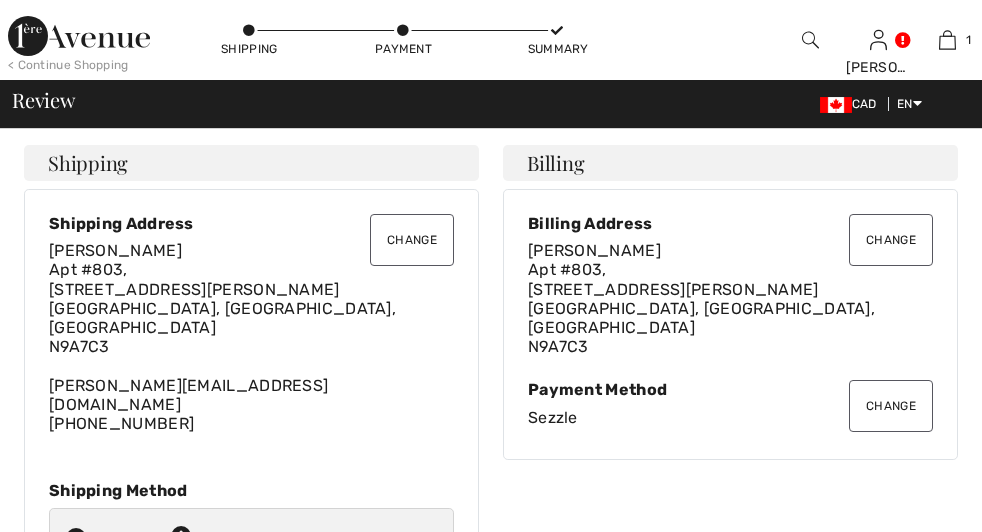 scroll, scrollTop: 0, scrollLeft: 0, axis: both 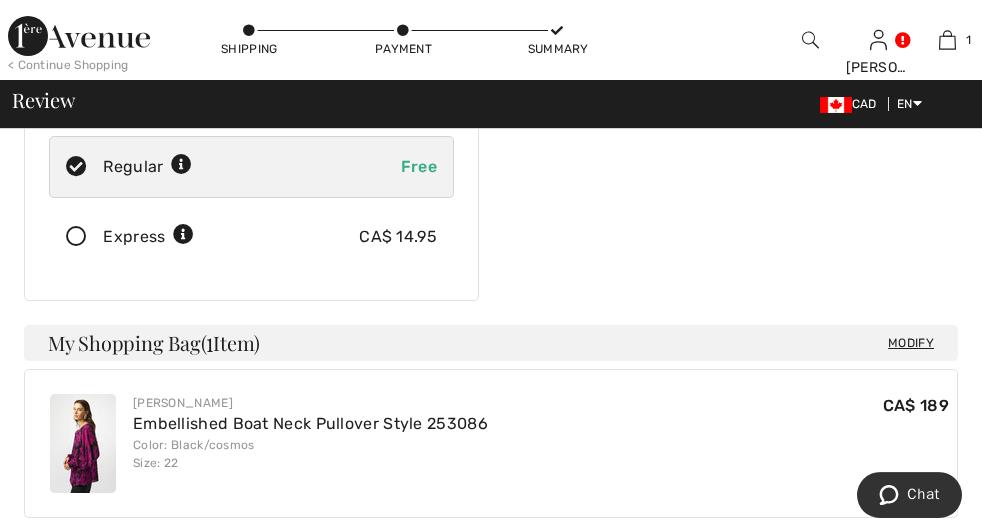 click on "Change" at bounding box center (891, -132) 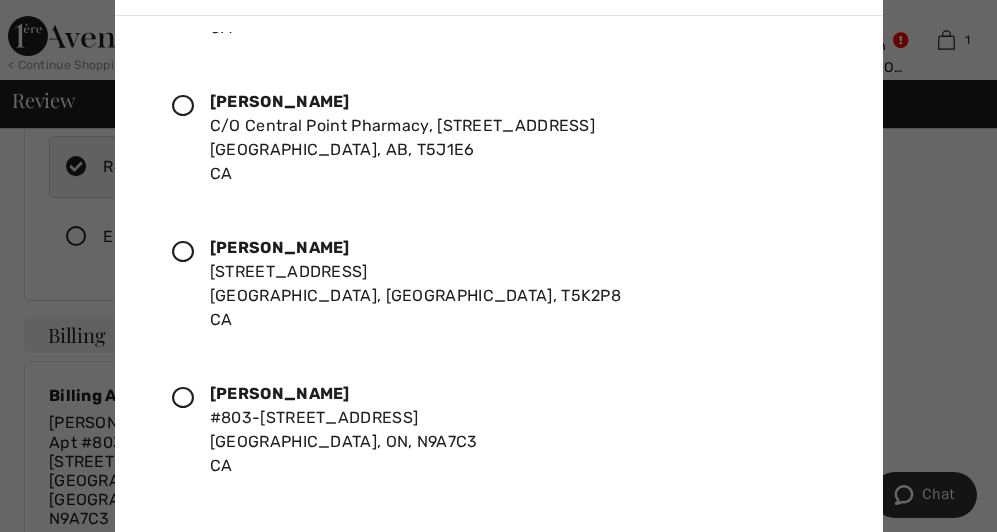 scroll, scrollTop: 415, scrollLeft: 0, axis: vertical 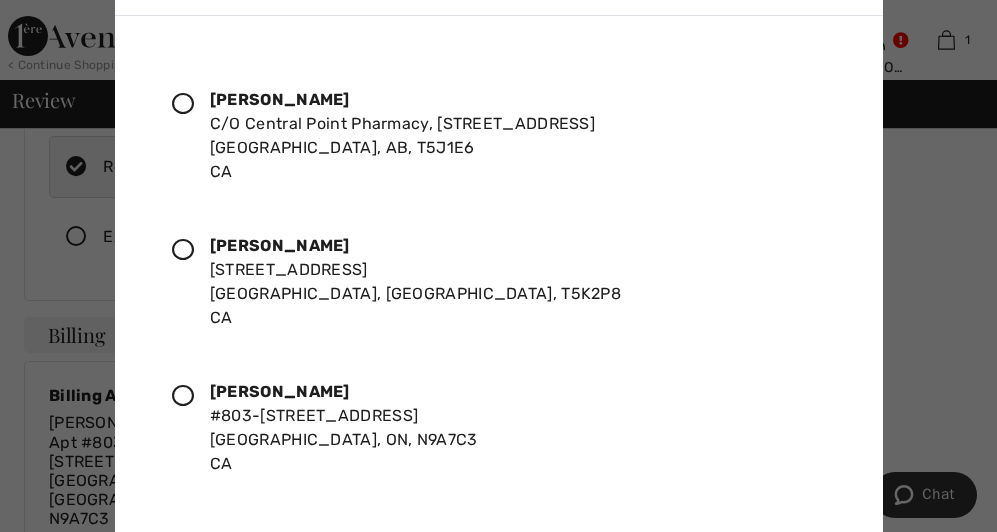 click at bounding box center [183, 250] 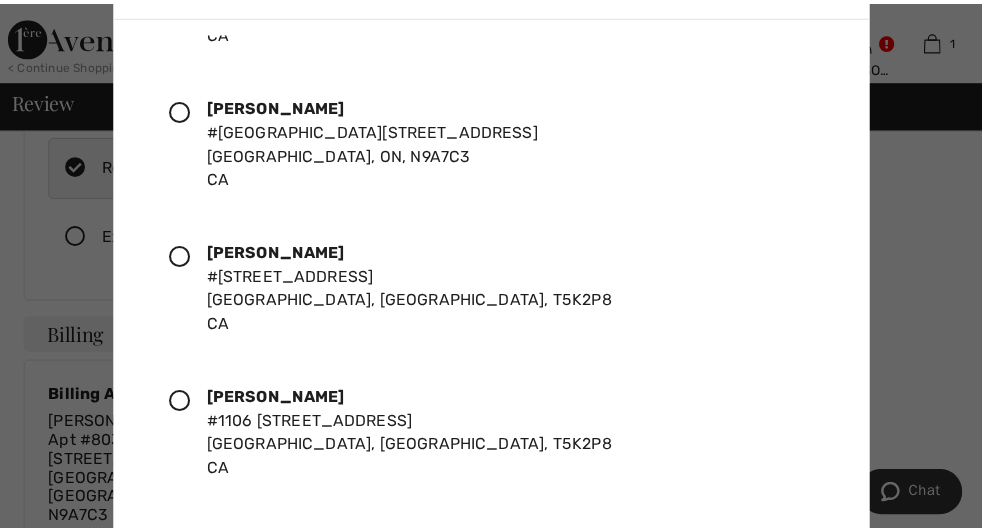 scroll, scrollTop: 2016, scrollLeft: 0, axis: vertical 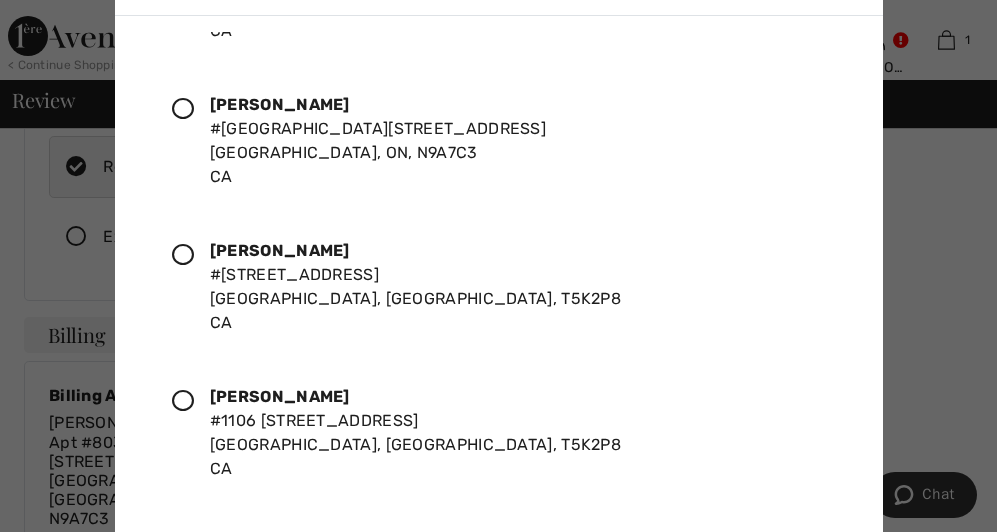 click at bounding box center [498, 266] 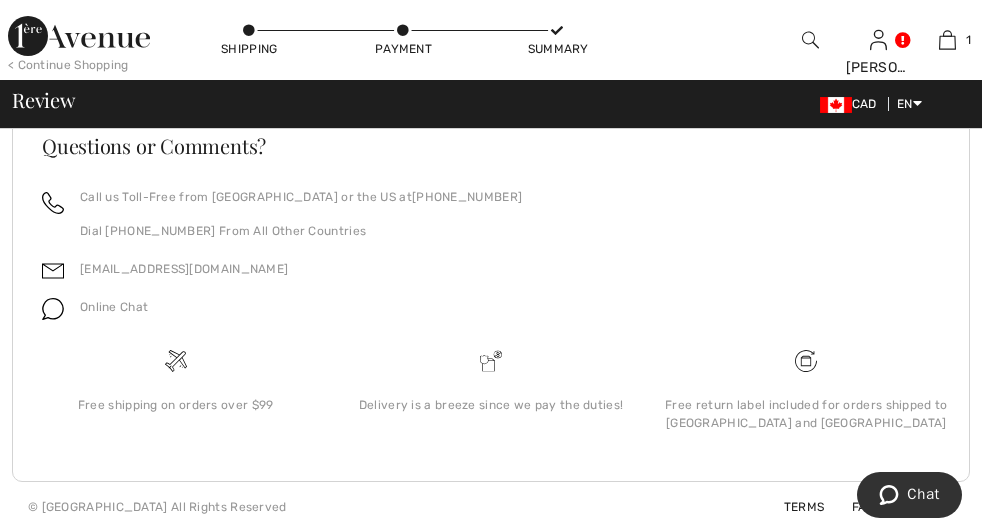 scroll, scrollTop: 1228, scrollLeft: 0, axis: vertical 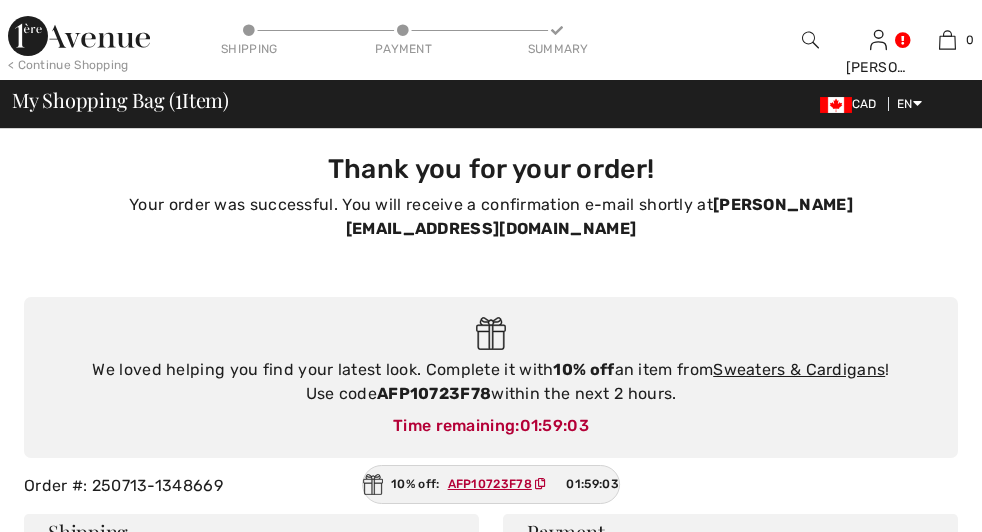 checkbox on "true" 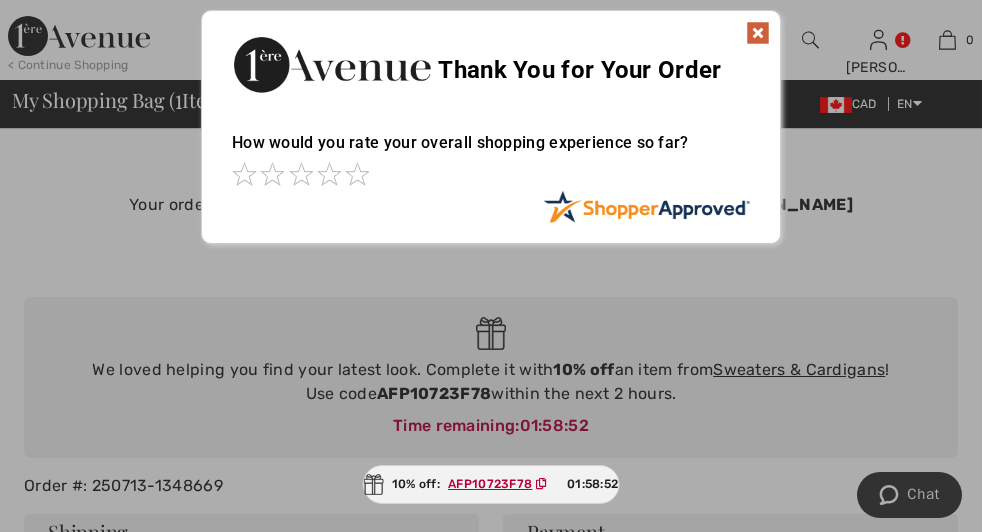 click at bounding box center [758, 33] 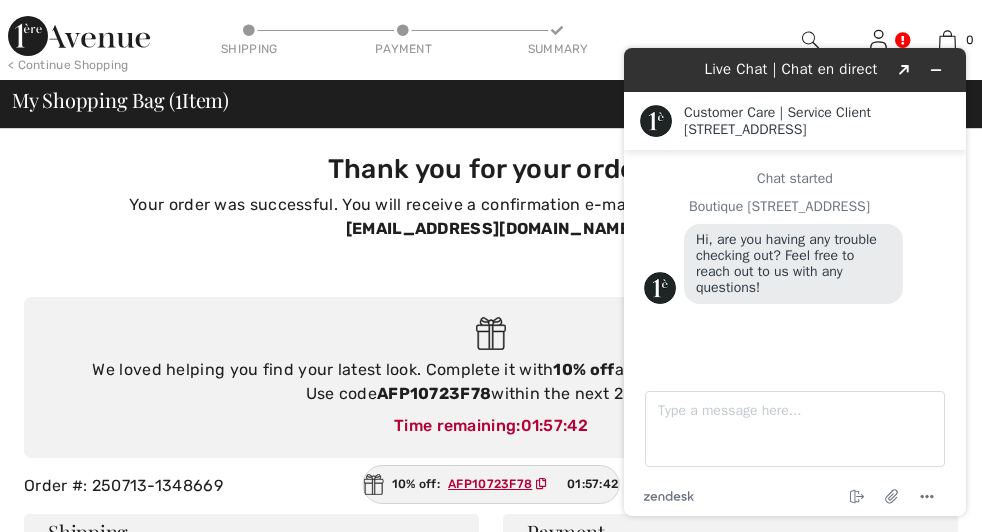 scroll, scrollTop: 0, scrollLeft: 0, axis: both 